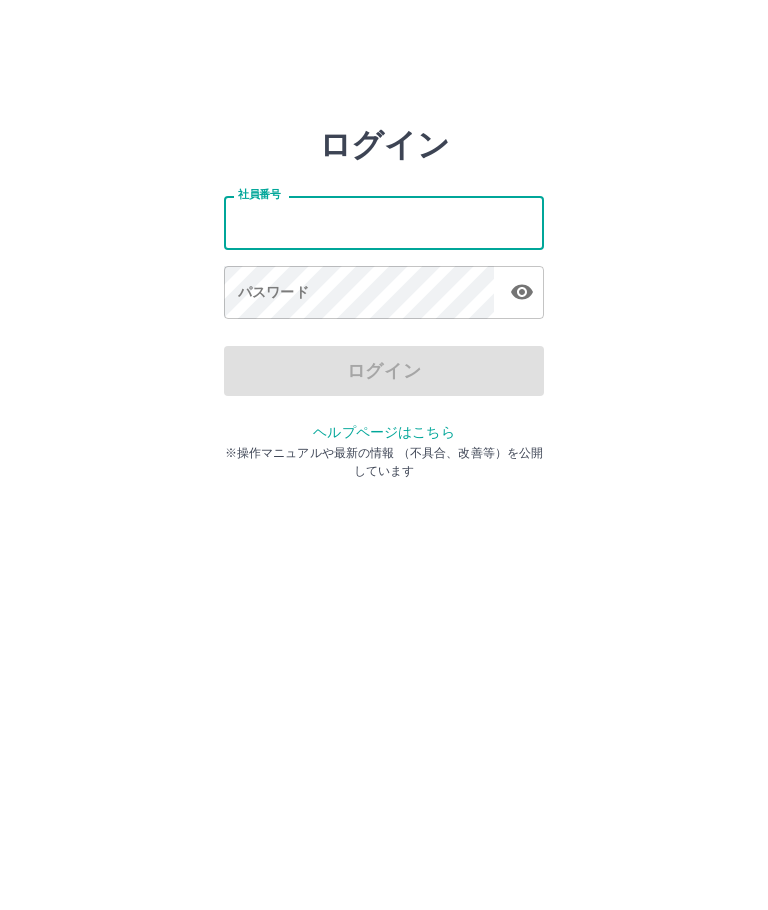 scroll, scrollTop: 0, scrollLeft: 0, axis: both 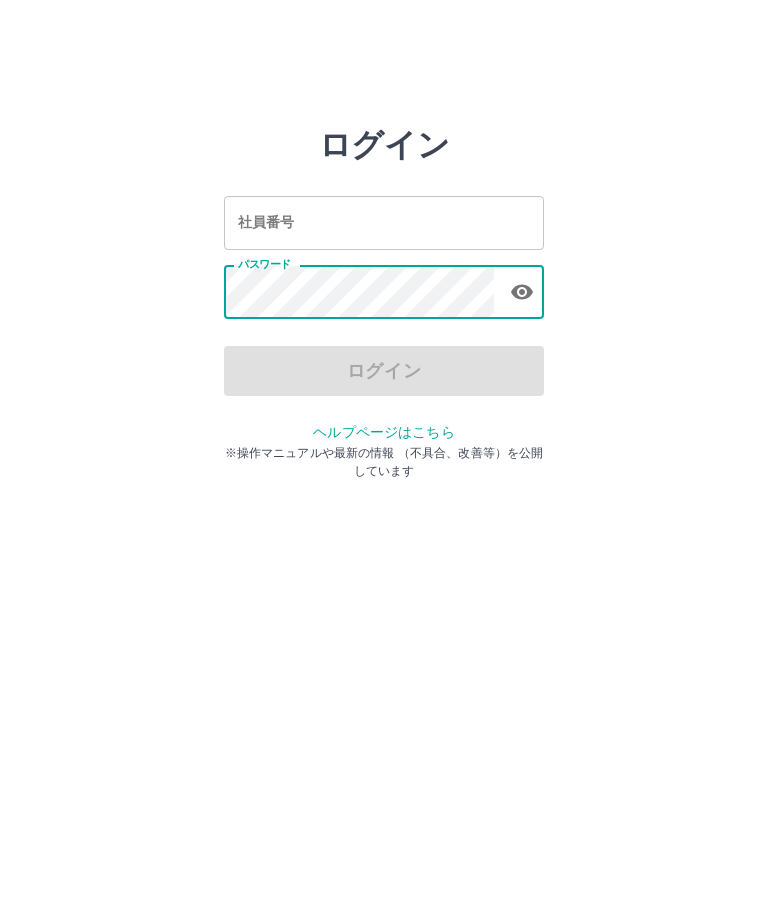 type on "*******" 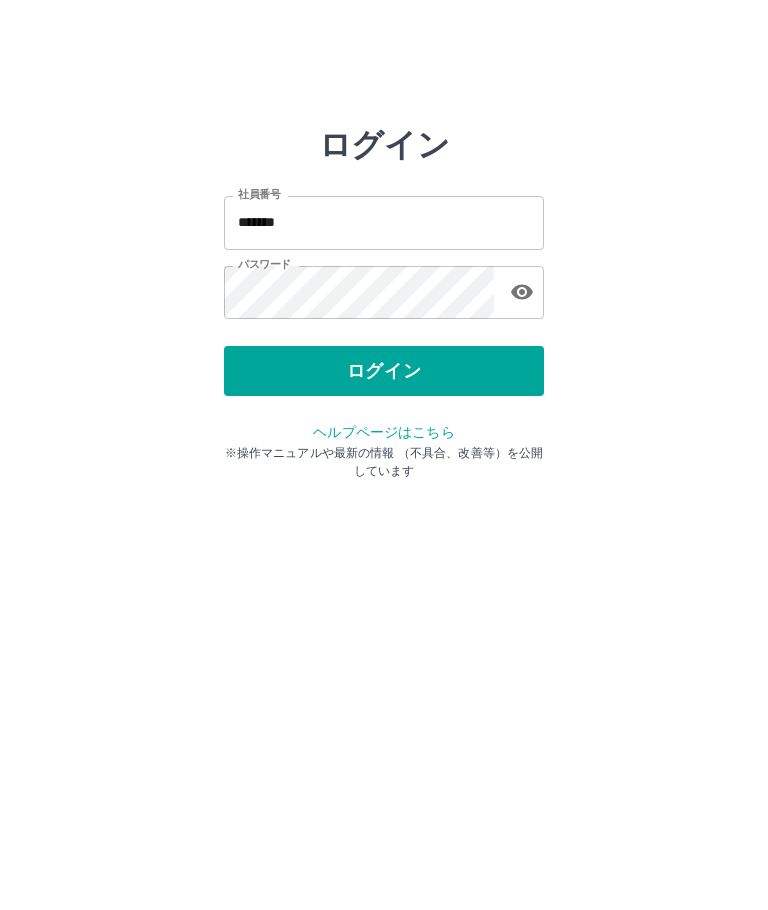 click on "ログイン" at bounding box center [384, 371] 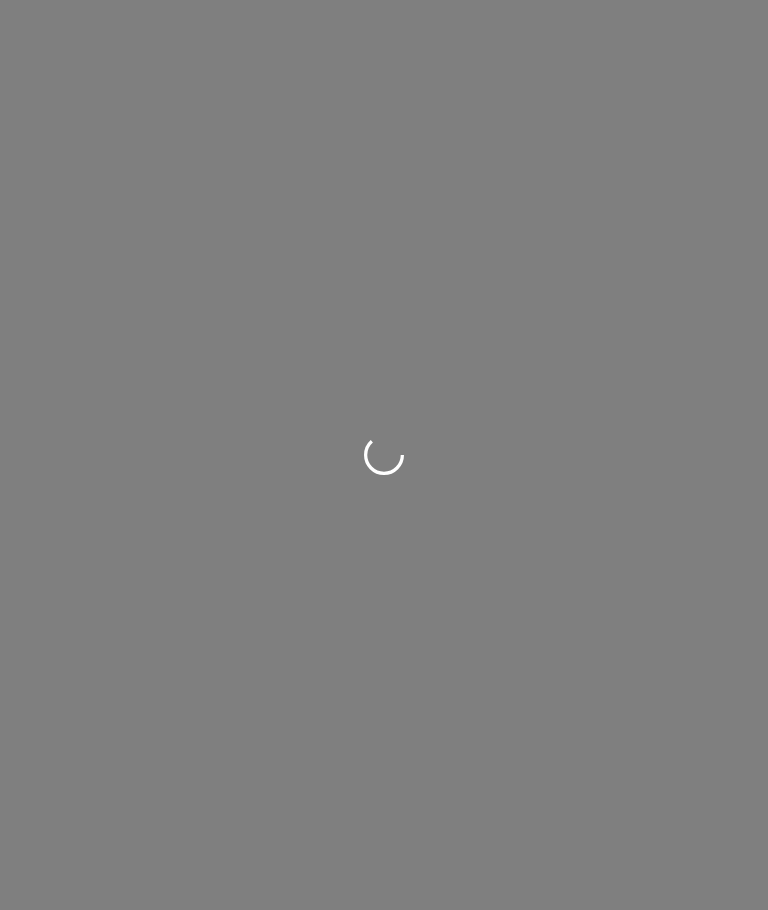 scroll, scrollTop: 0, scrollLeft: 0, axis: both 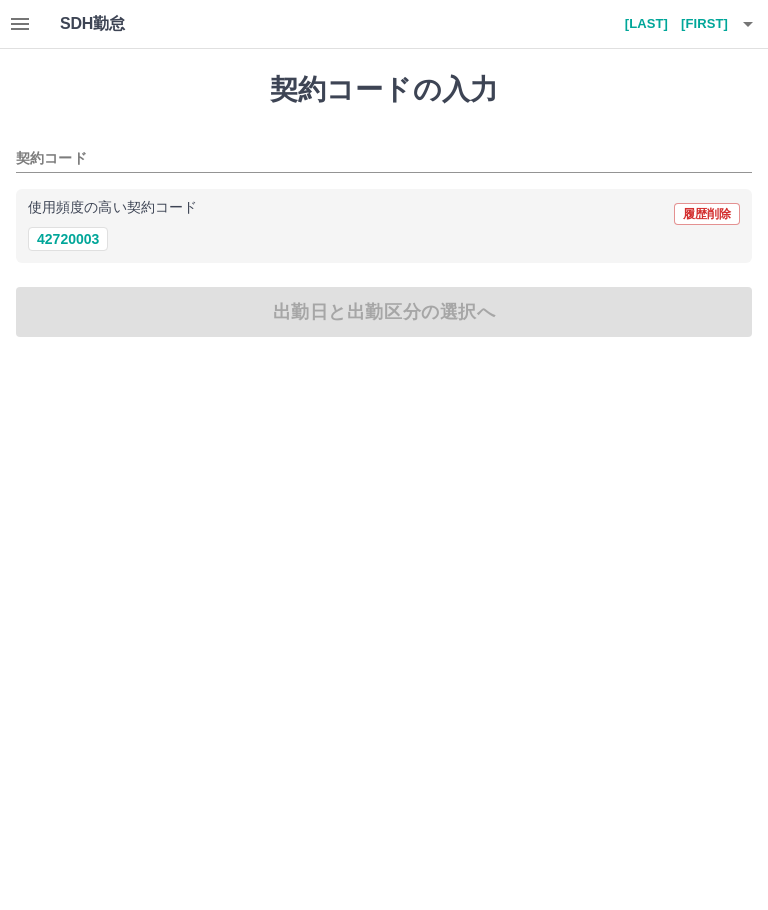 click on "42720003" at bounding box center (68, 239) 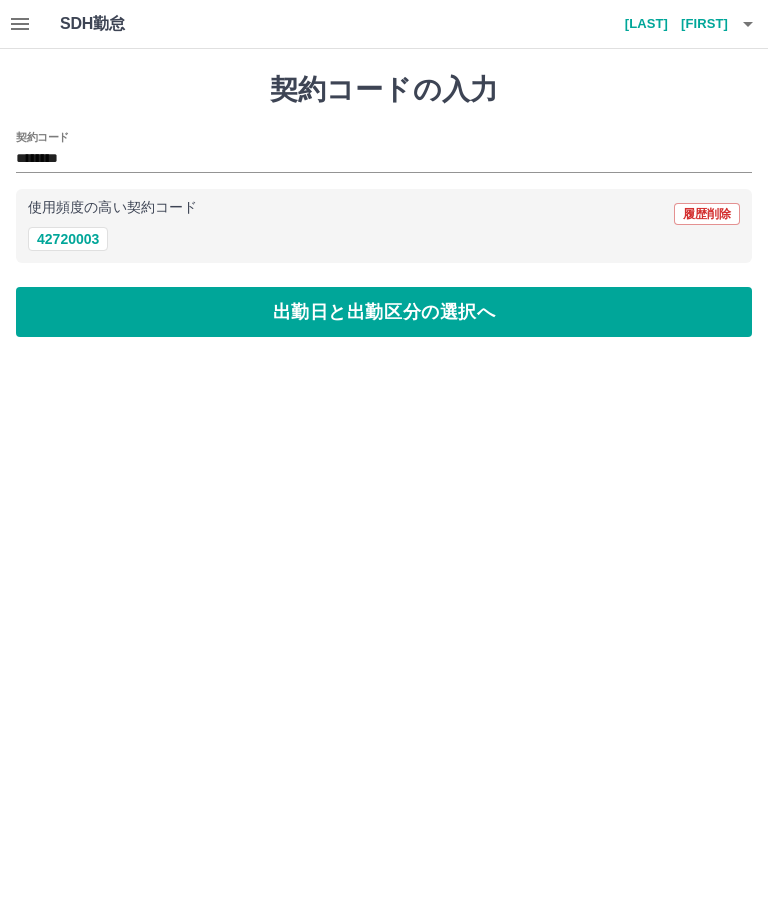 type on "********" 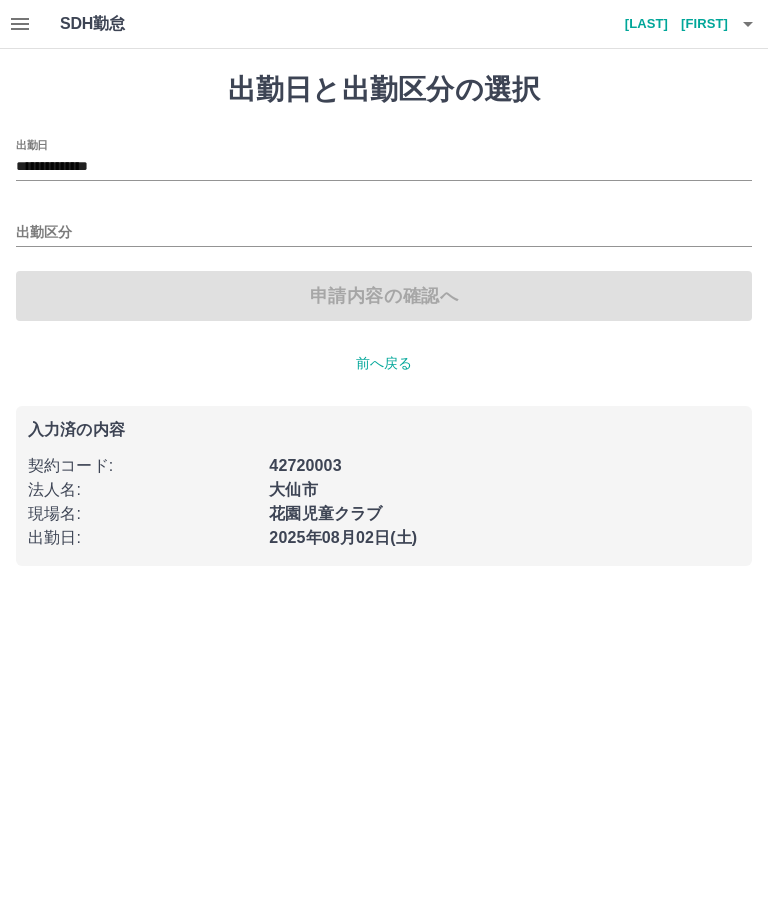 click on "**********" at bounding box center [384, 167] 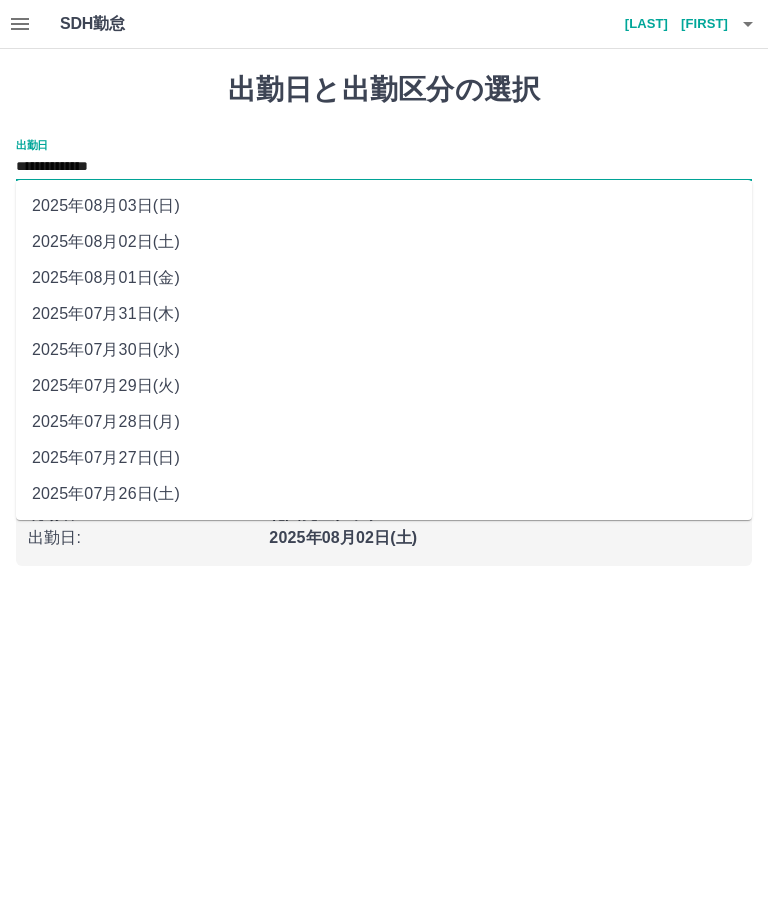click on "2025年08月01日(金)" at bounding box center (384, 278) 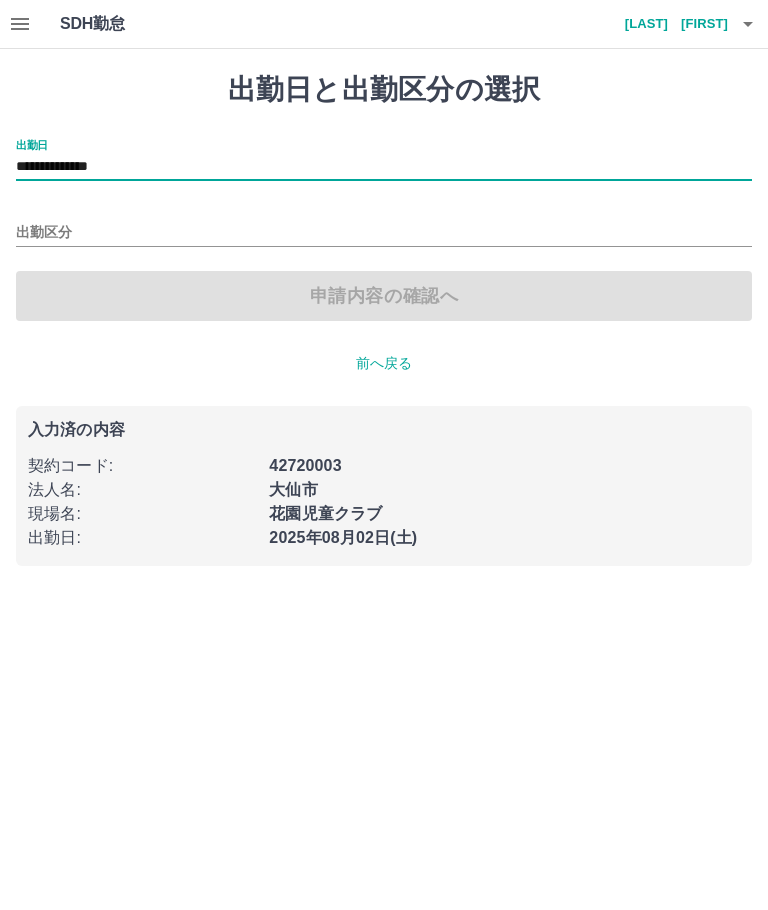 click on "出勤区分" at bounding box center (384, 233) 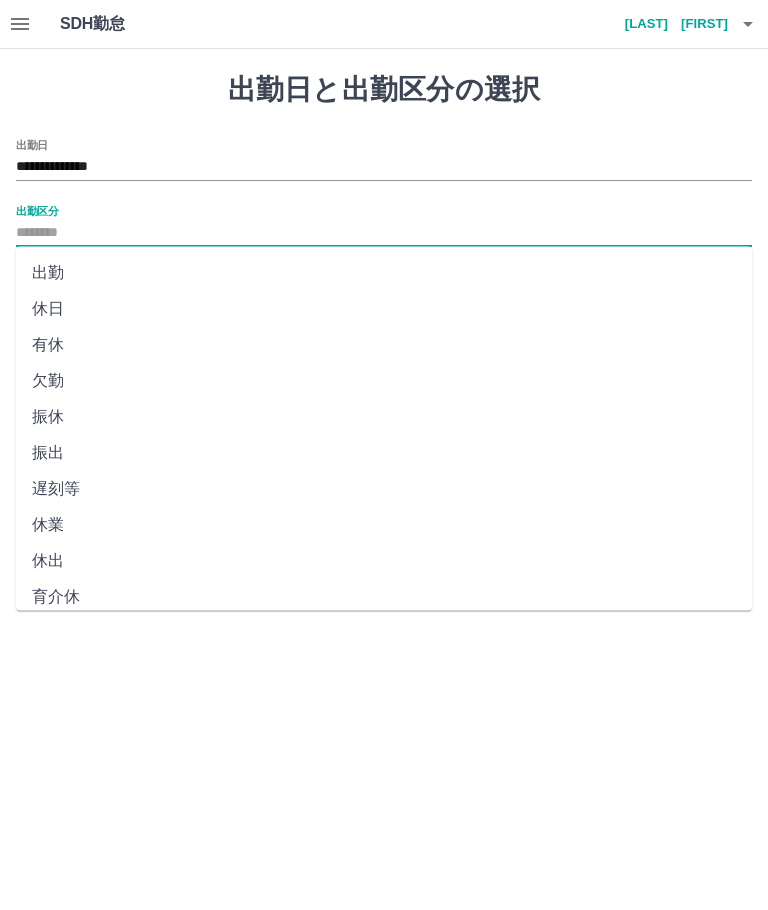 click on "出勤" at bounding box center [384, 273] 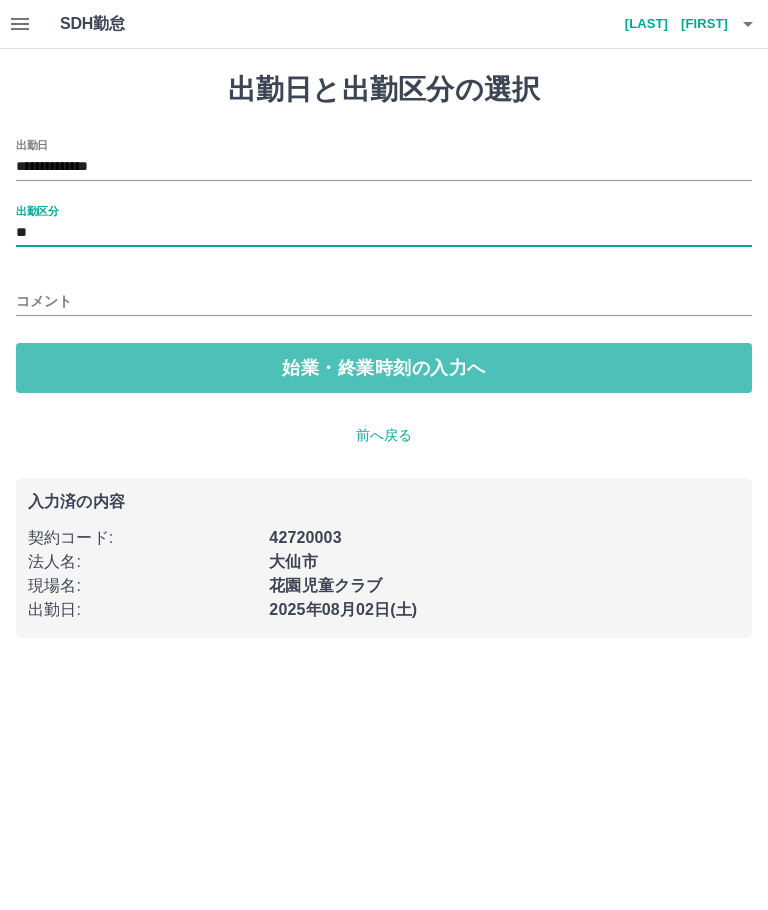 click on "始業・終業時刻の入力へ" at bounding box center [384, 368] 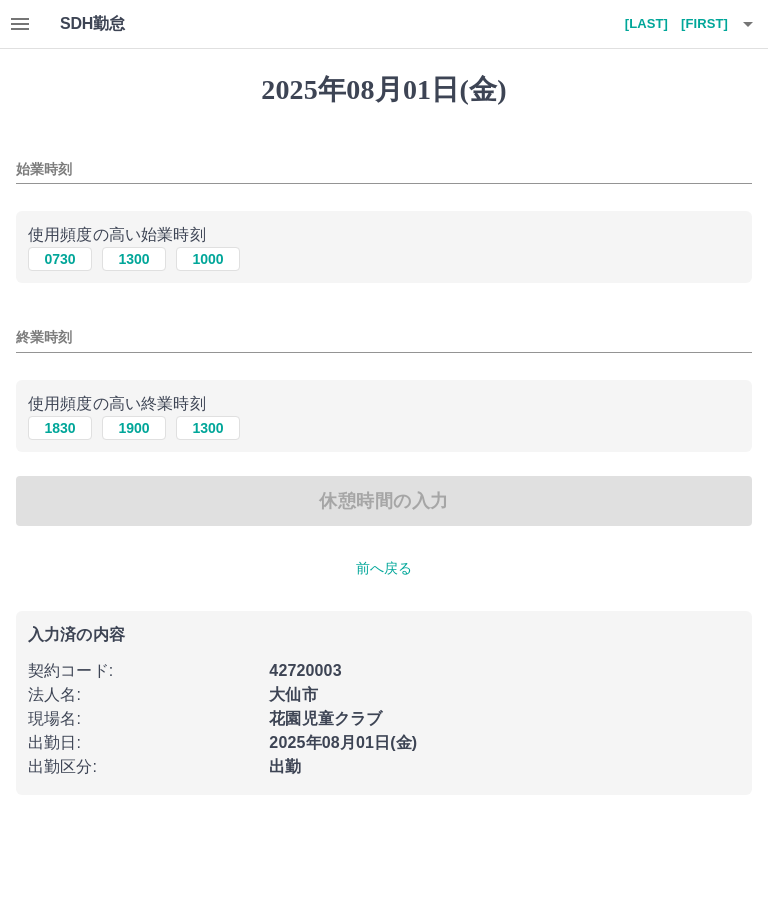 click on "0730" at bounding box center (60, 259) 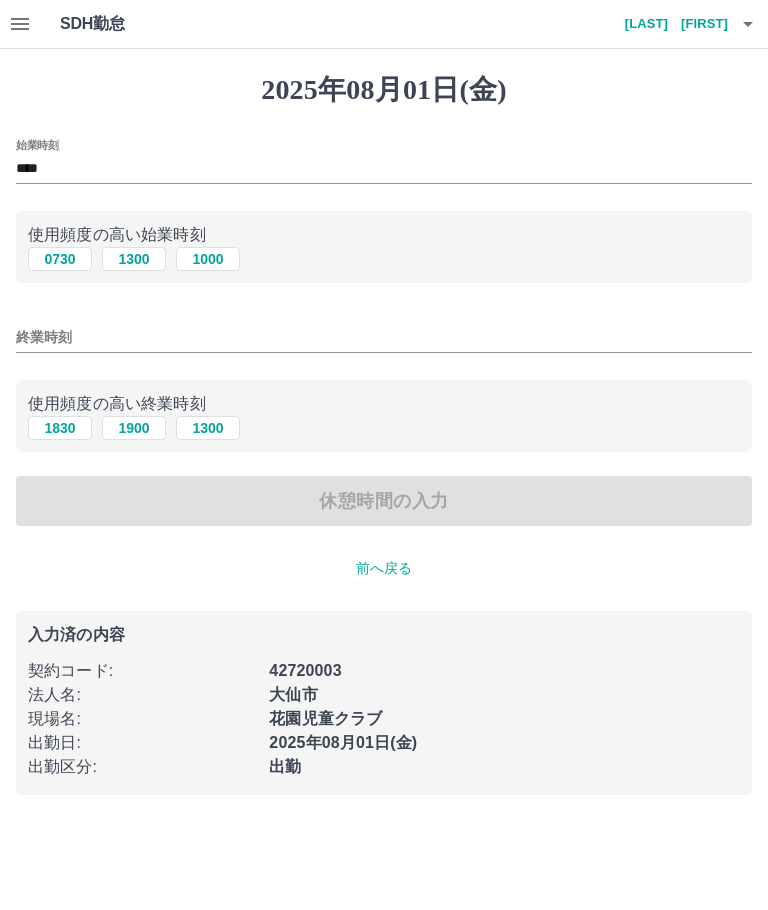click on "終業時刻" at bounding box center (384, 337) 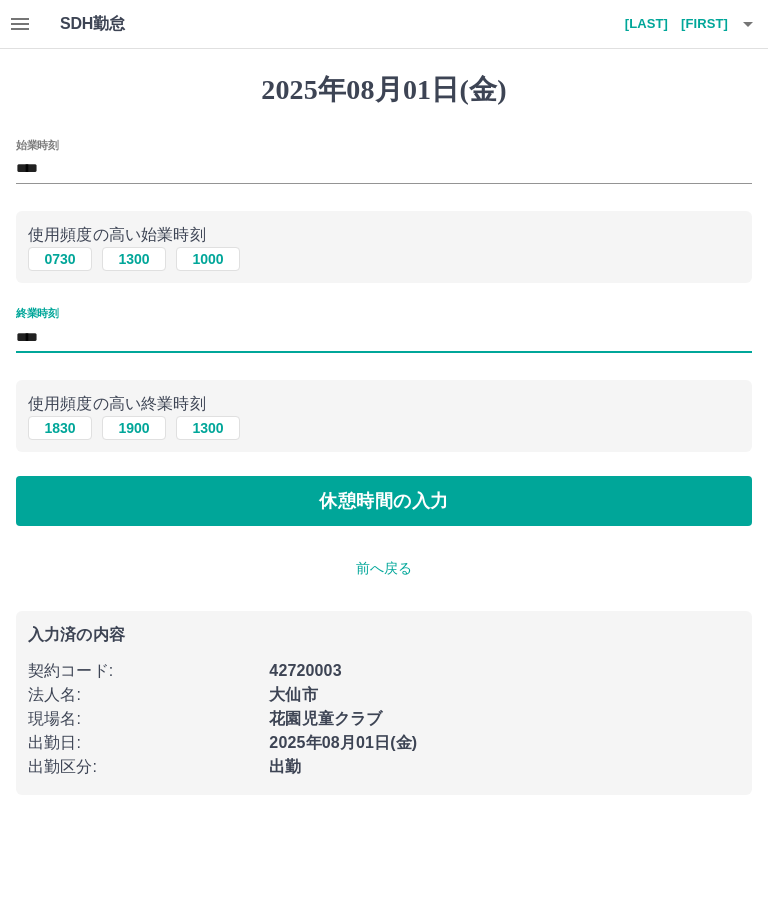type on "****" 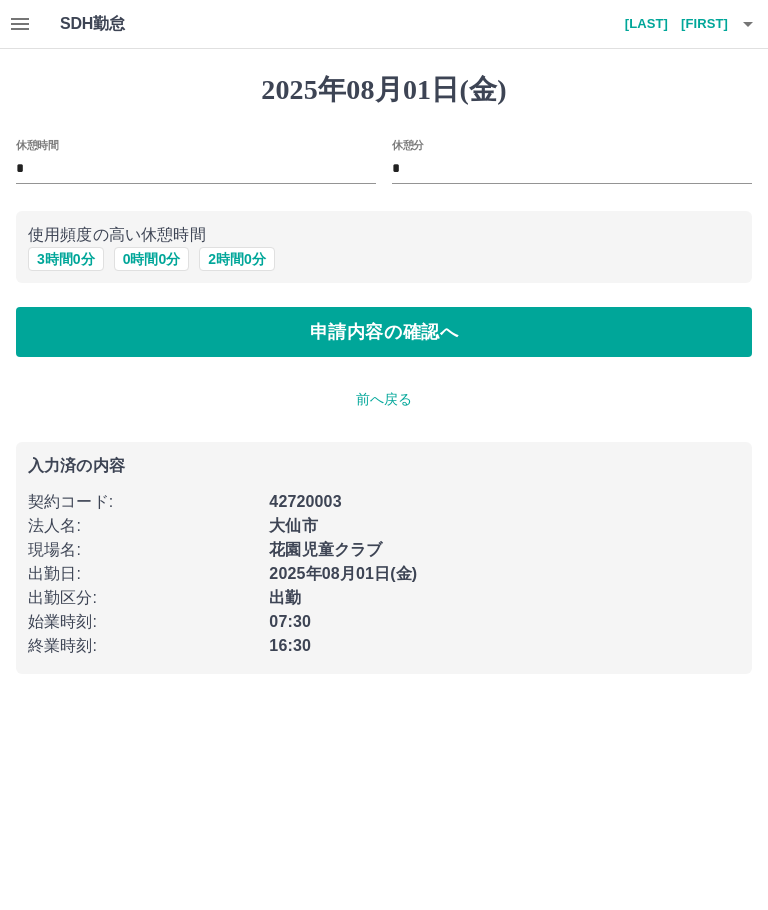 click on "*" at bounding box center [196, 169] 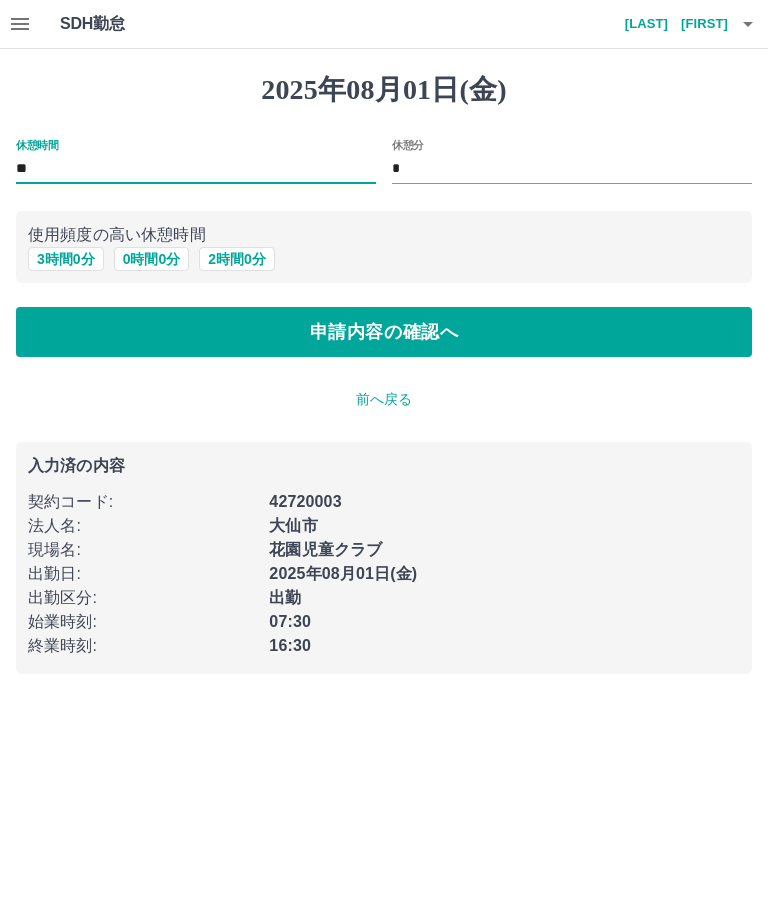 type on "*" 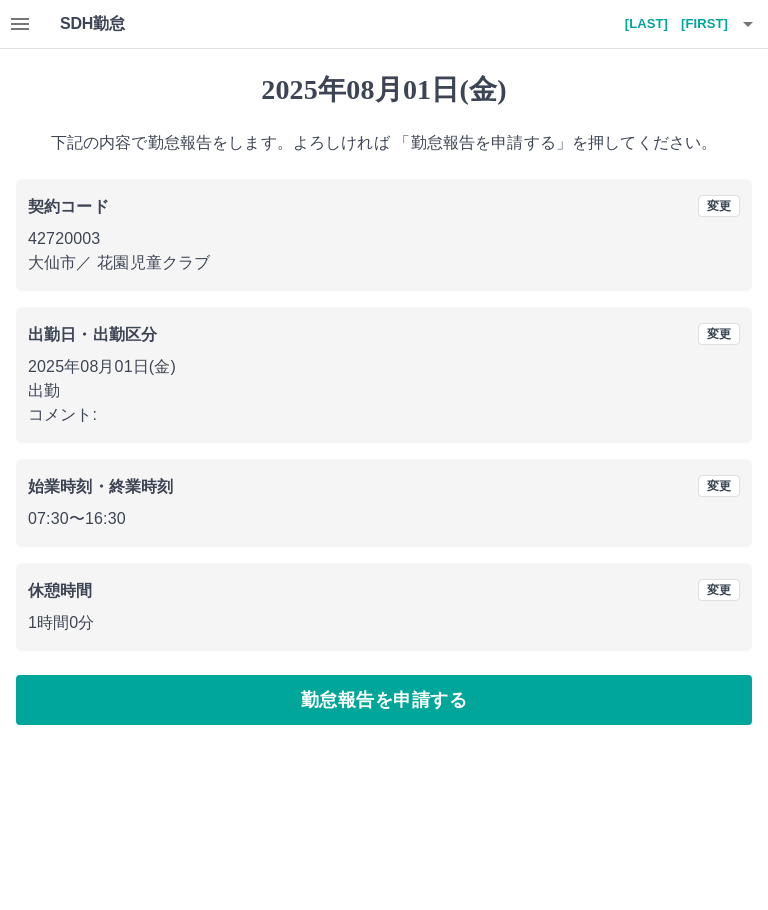 click on "勤怠報告を申請する" at bounding box center [384, 700] 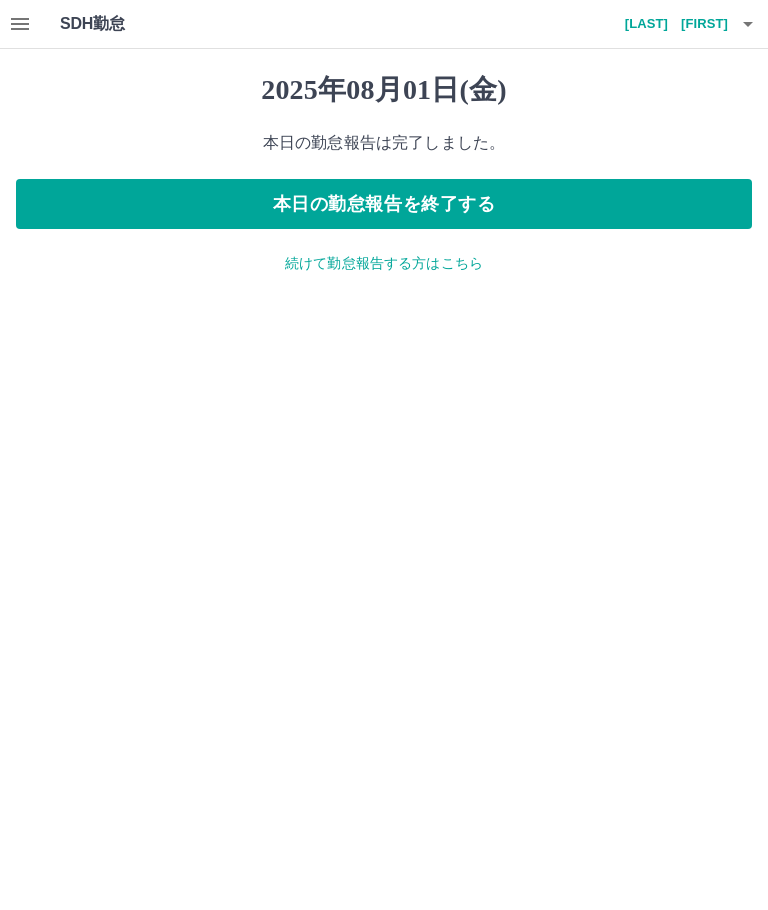 click on "続けて勤怠報告する方はこちら" at bounding box center (384, 263) 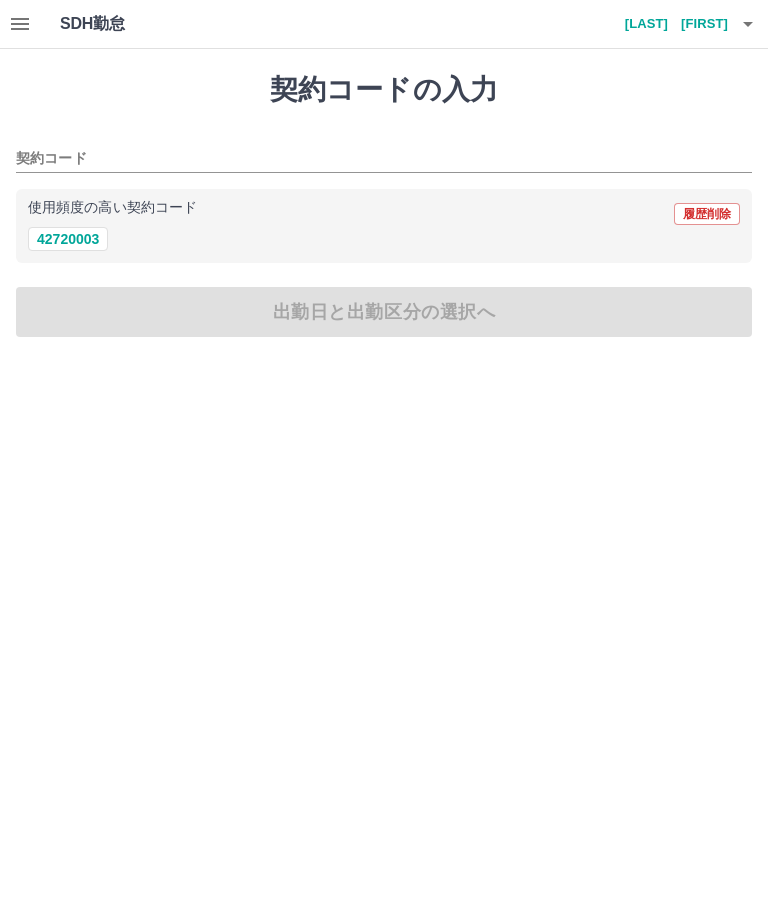 click on "42720003" at bounding box center (68, 239) 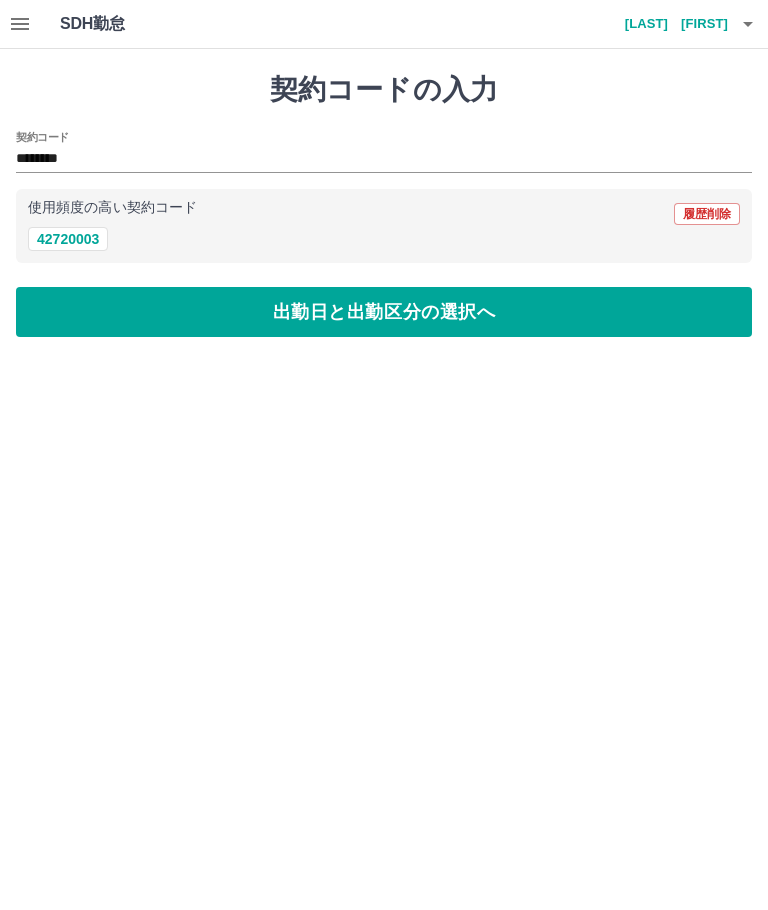 click on "出勤日と出勤区分の選択へ" at bounding box center (384, 312) 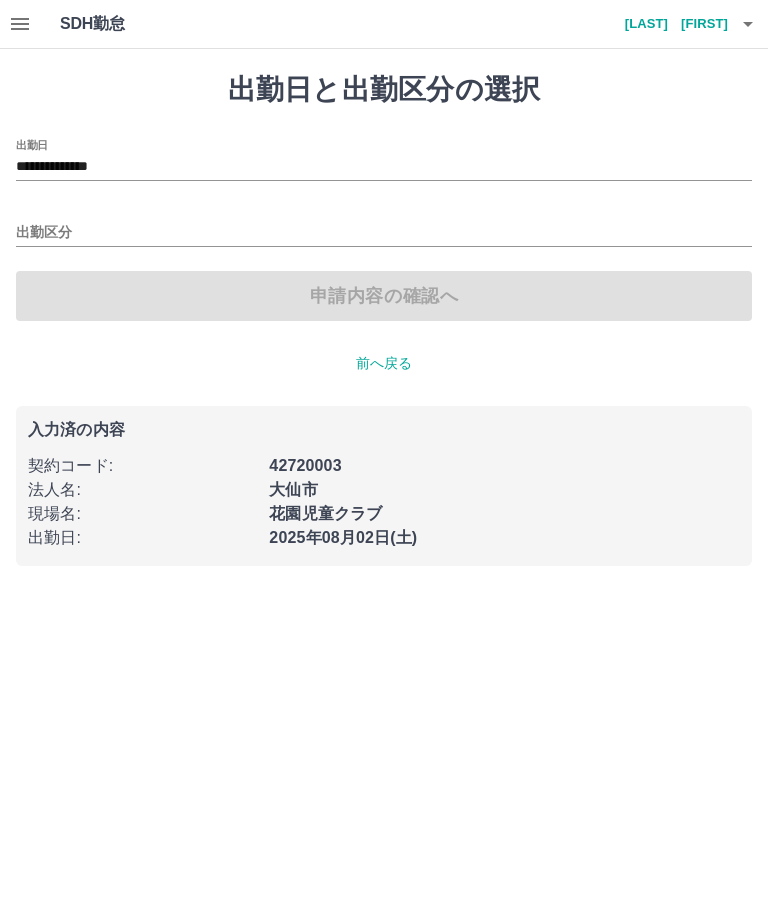 click on "出勤区分" at bounding box center (384, 233) 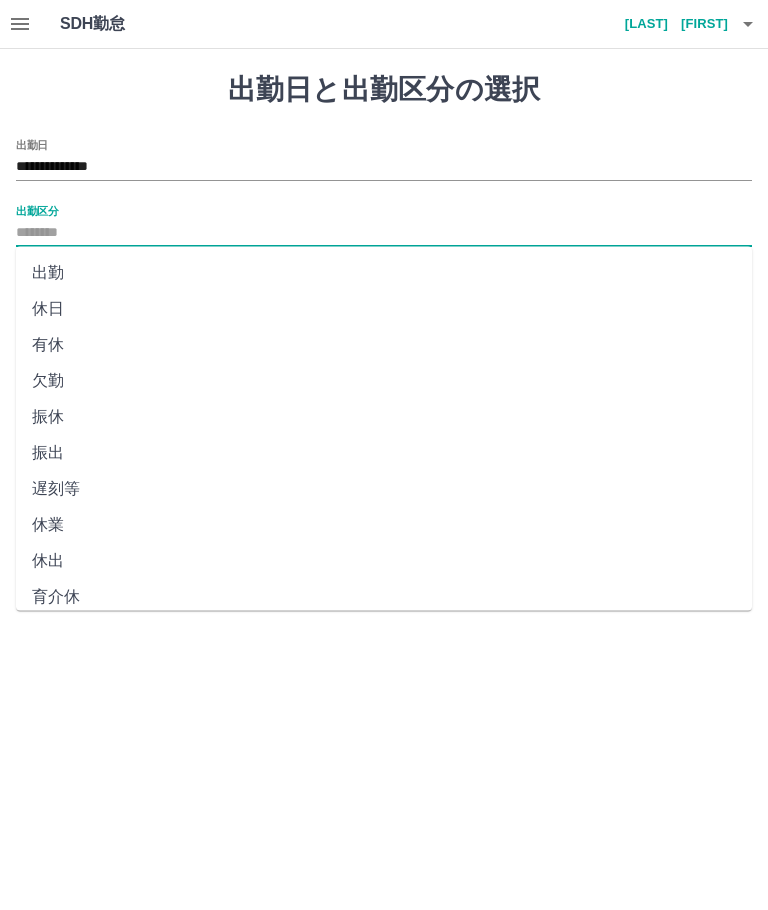 click on "出勤" at bounding box center [384, 273] 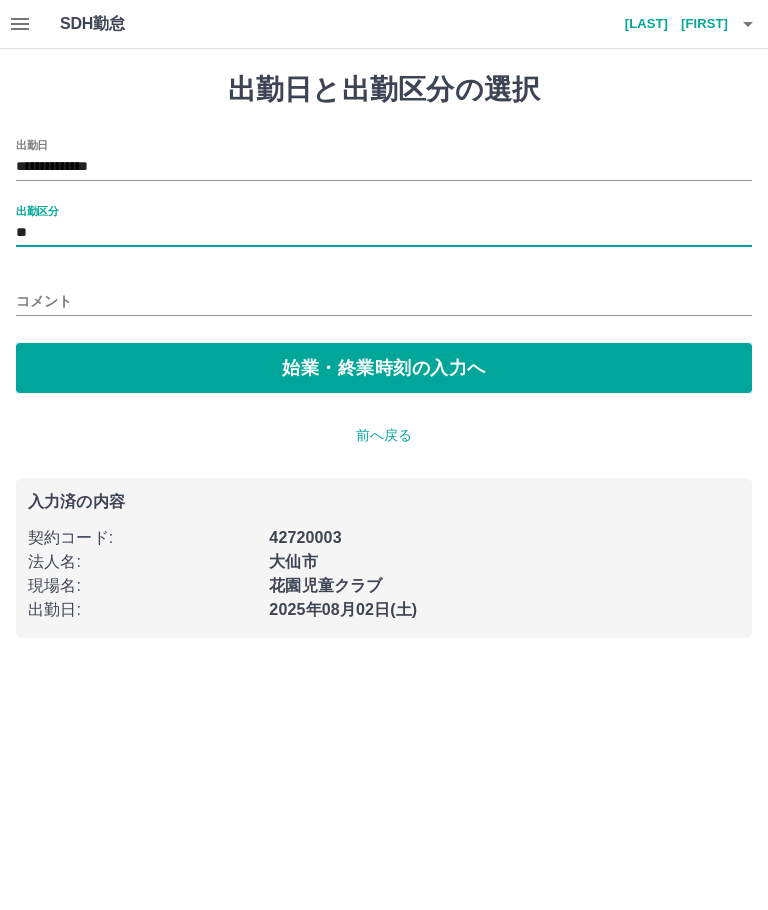 click on "始業・終業時刻の入力へ" at bounding box center [384, 368] 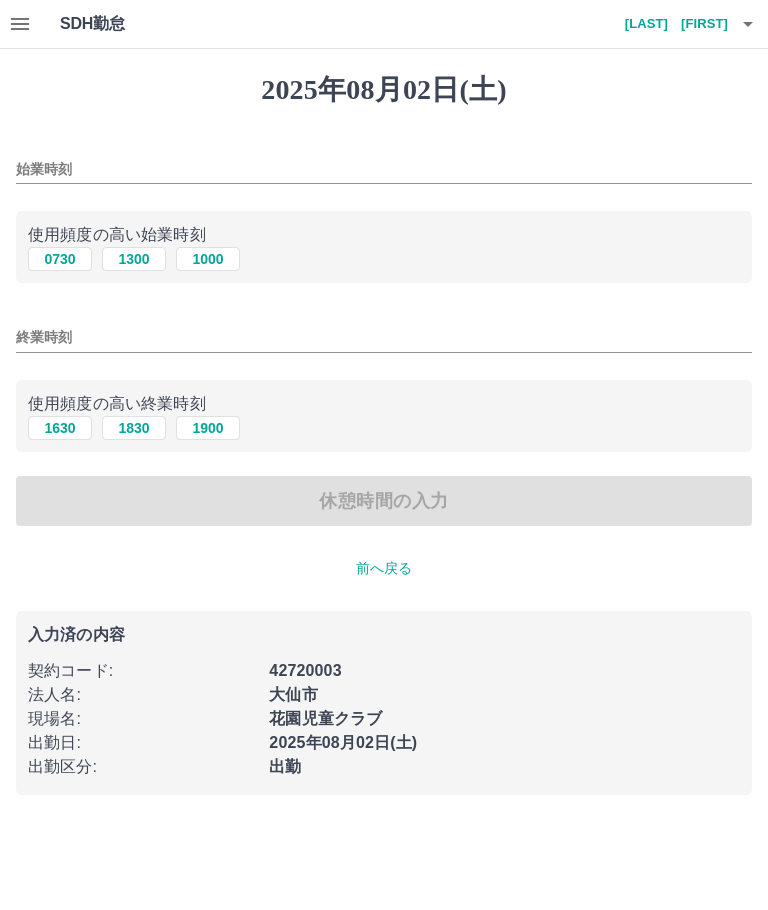click on "0730" at bounding box center [60, 259] 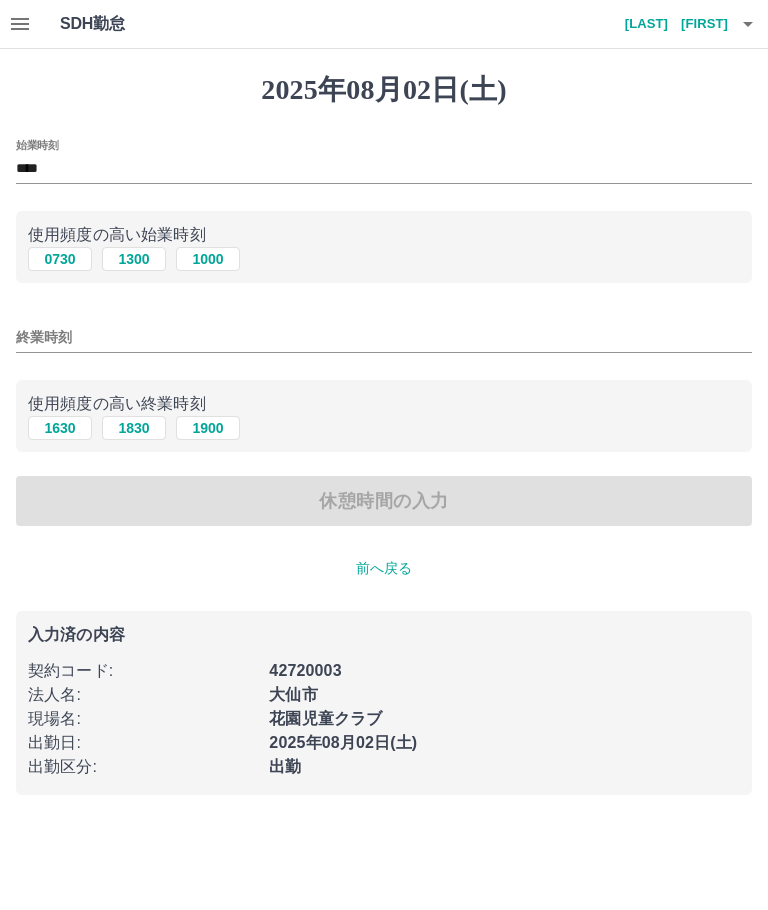 click on "終業時刻" at bounding box center (384, 337) 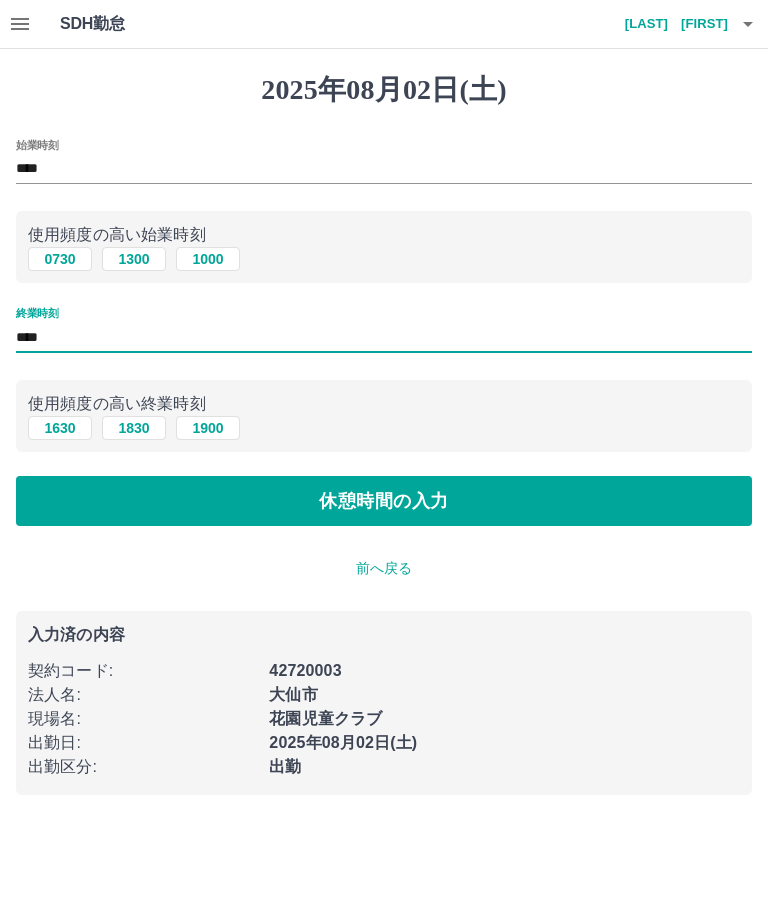 type on "****" 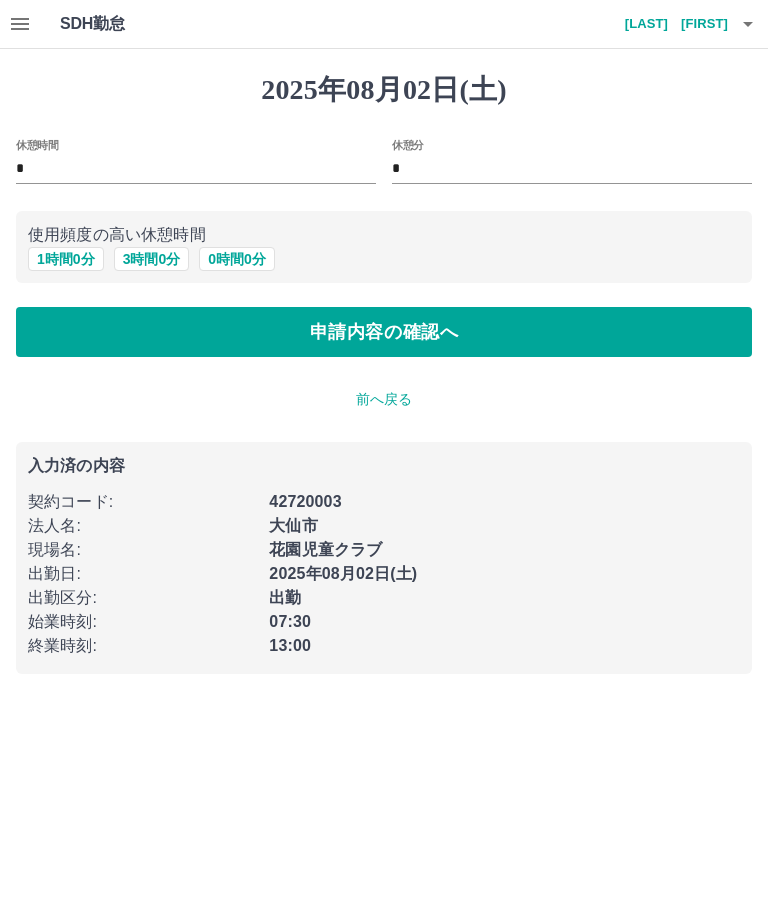 click on "申請内容の確認へ" at bounding box center (384, 332) 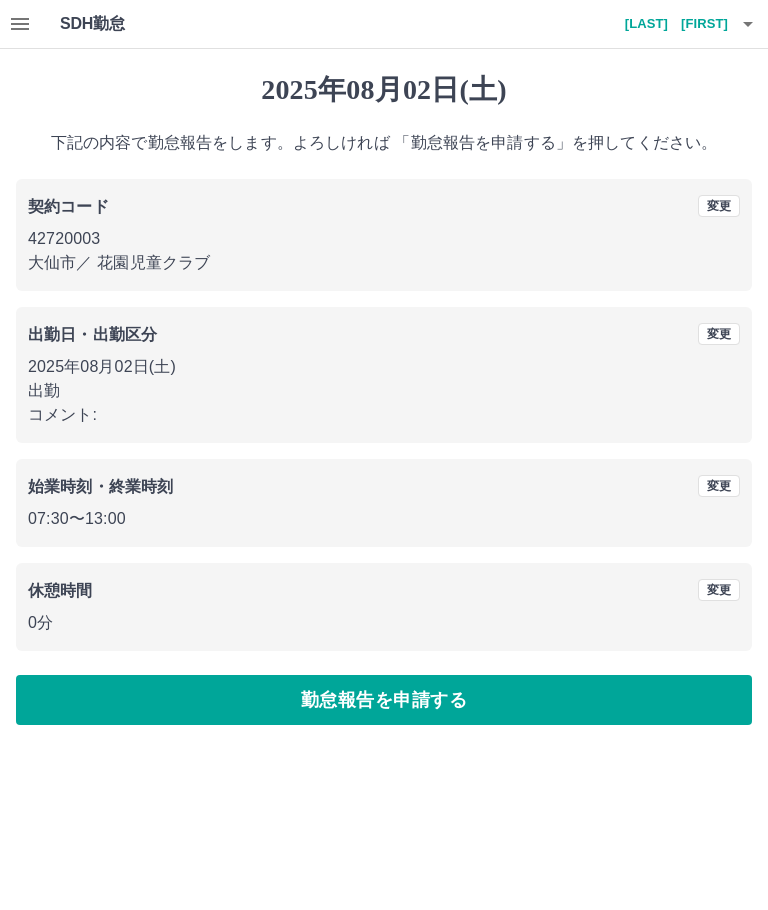 click on "勤怠報告を申請する" at bounding box center [384, 700] 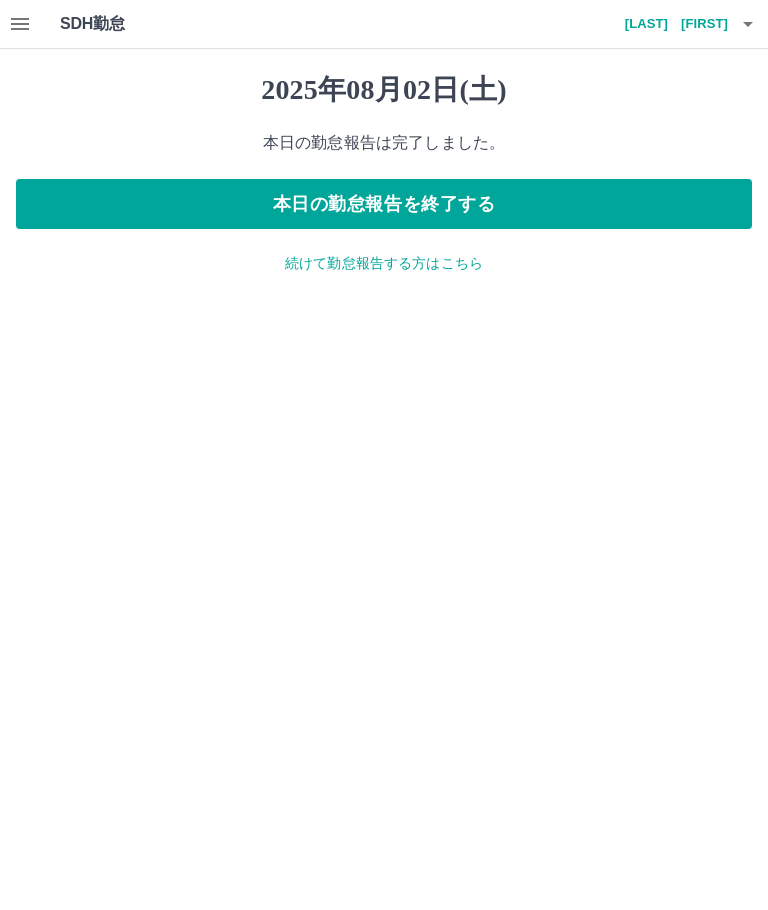 click on "続けて勤怠報告する方はこちら" at bounding box center [384, 263] 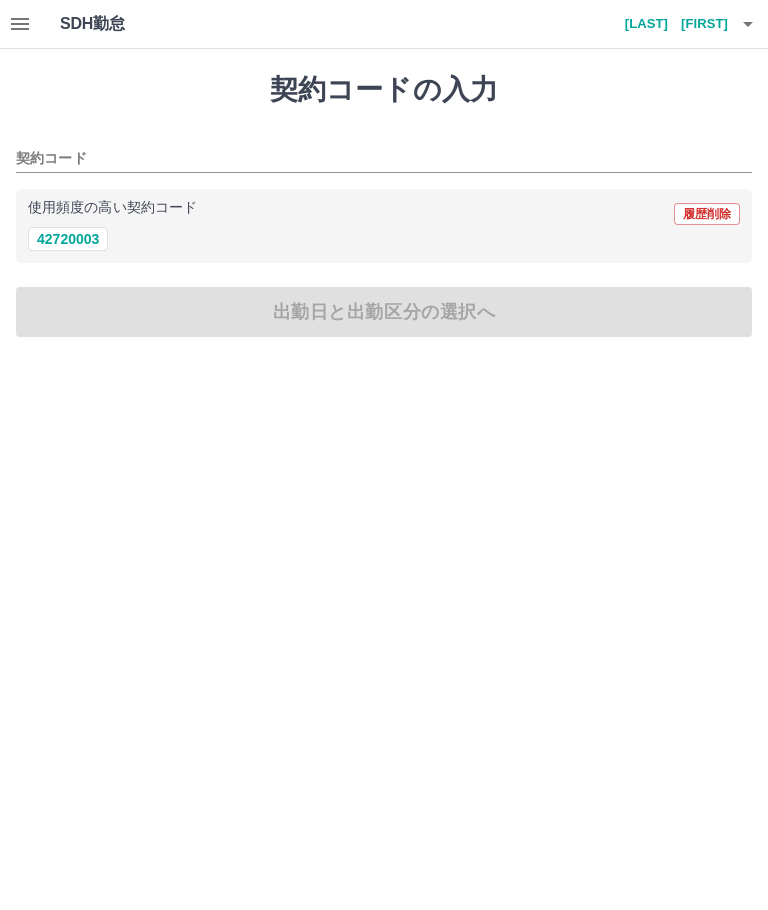 click on "42720003" at bounding box center [68, 239] 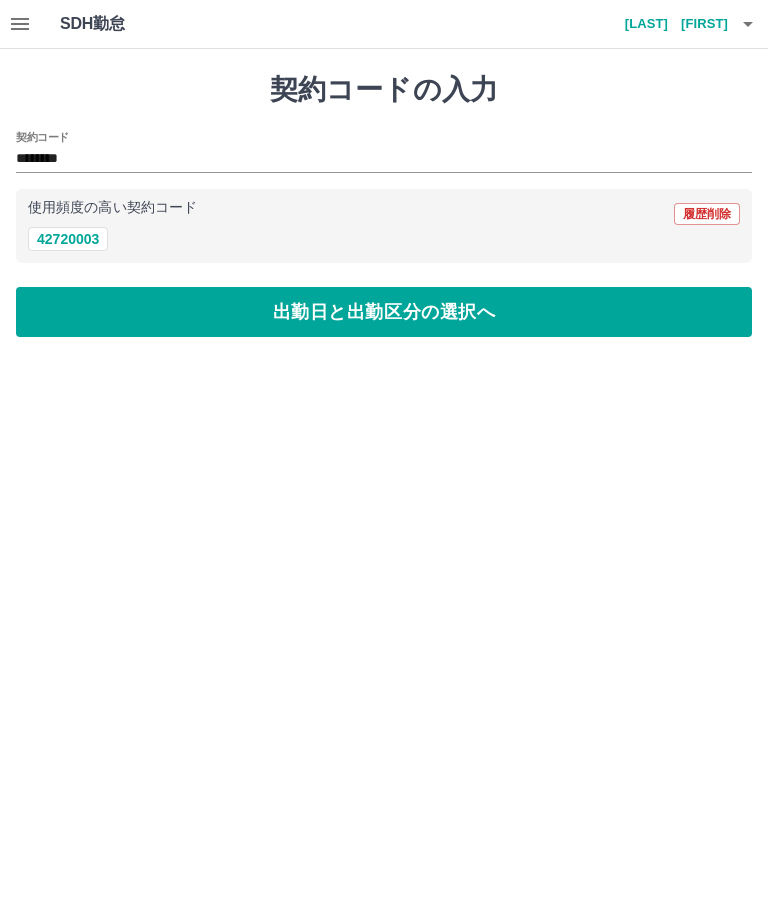 click on "出勤日と出勤区分の選択へ" at bounding box center (384, 312) 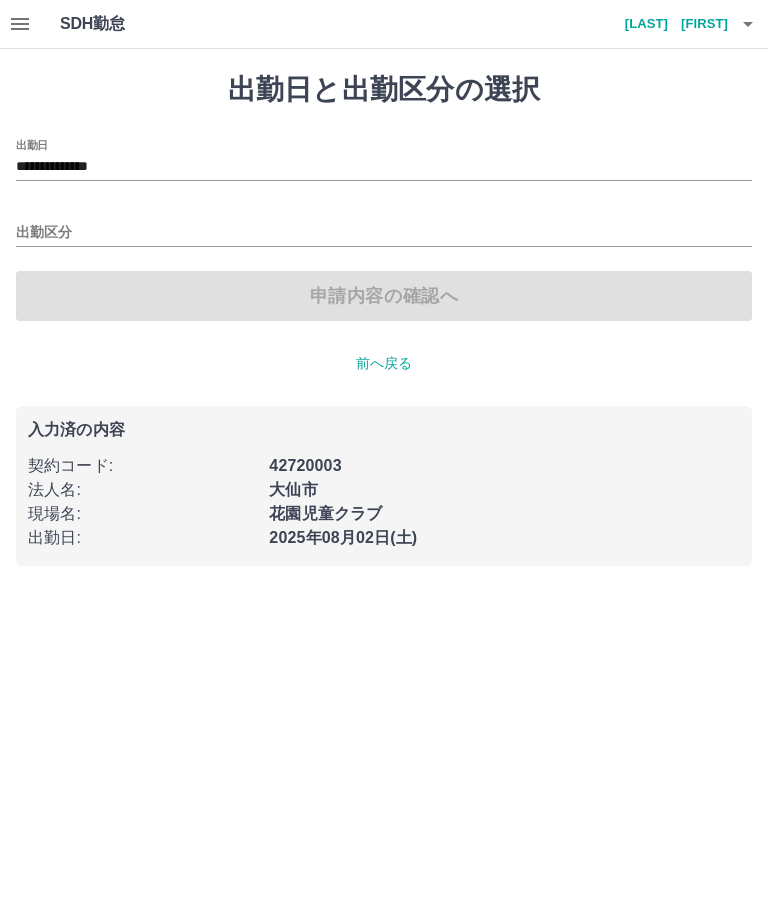 click on "**********" at bounding box center [384, 167] 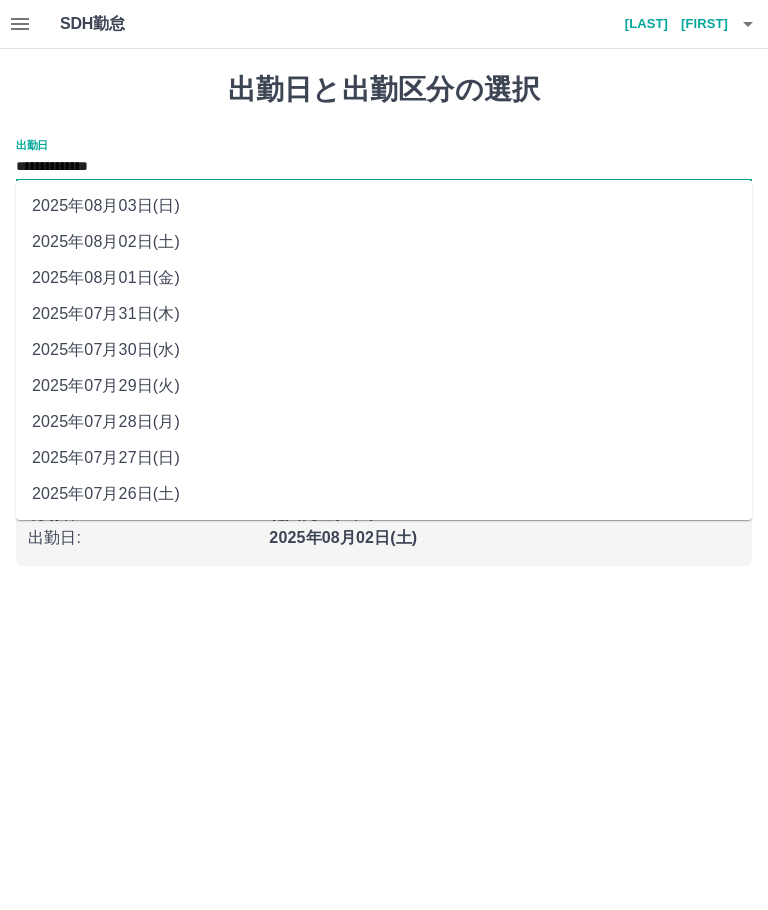 click on "2025年08月03日(日)" at bounding box center [384, 206] 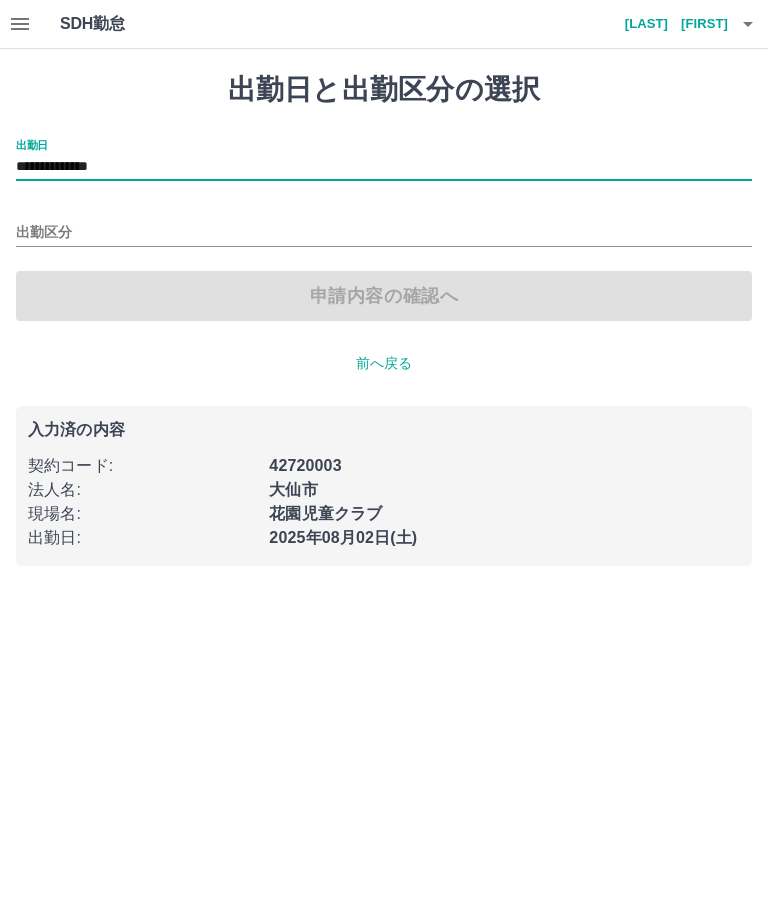 click on "出勤区分" at bounding box center [384, 233] 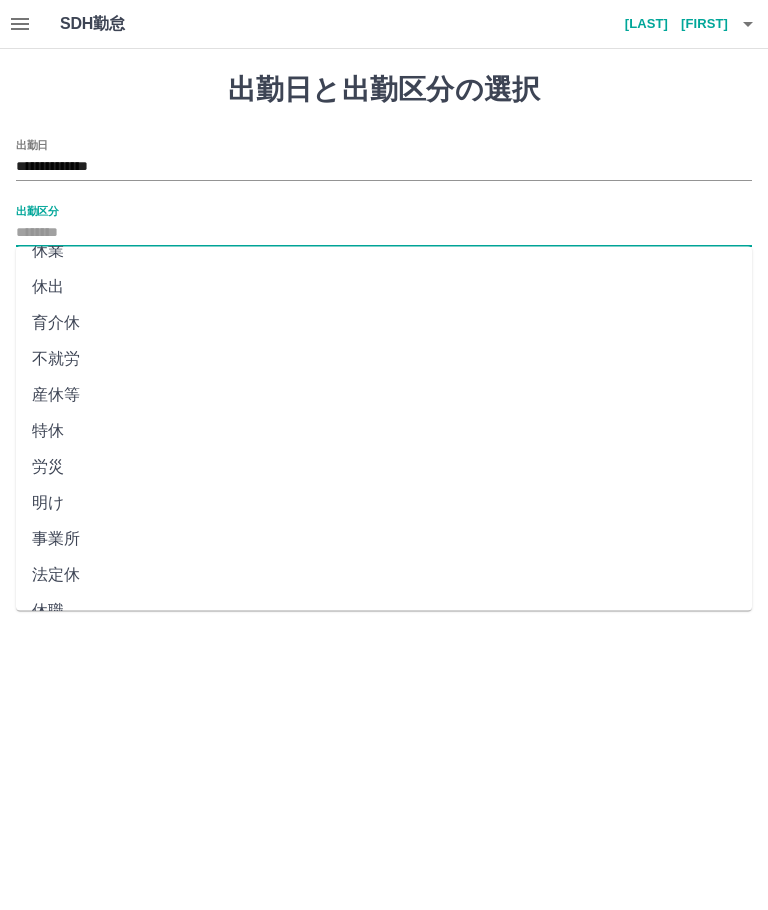 scroll, scrollTop: 272, scrollLeft: 0, axis: vertical 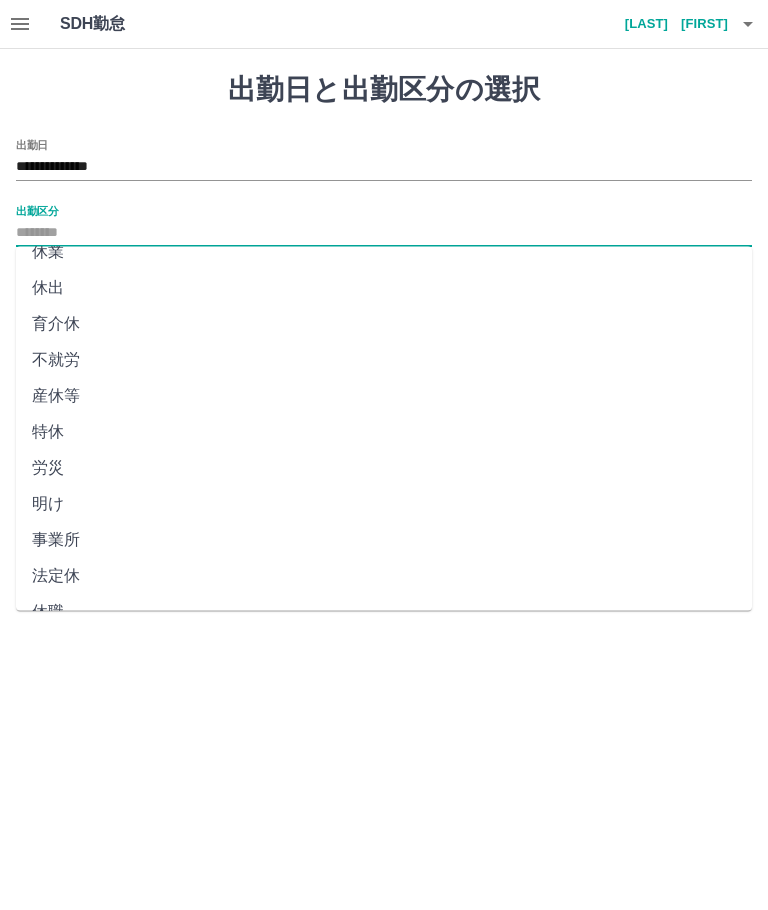 click on "法定休" at bounding box center [384, 577] 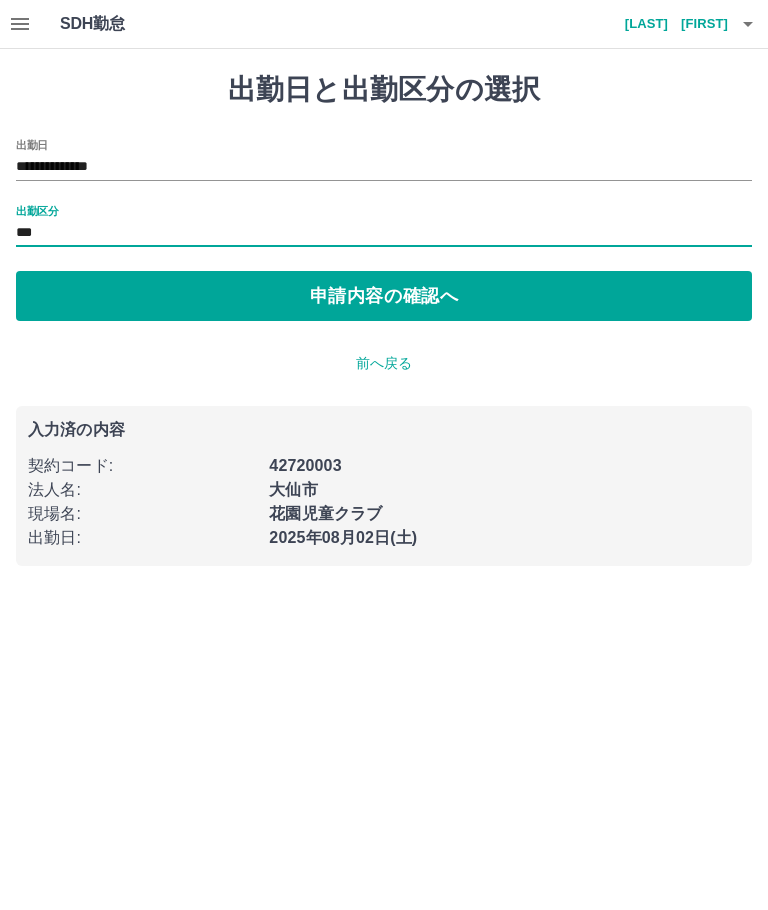 click on "申請内容の確認へ" at bounding box center [384, 296] 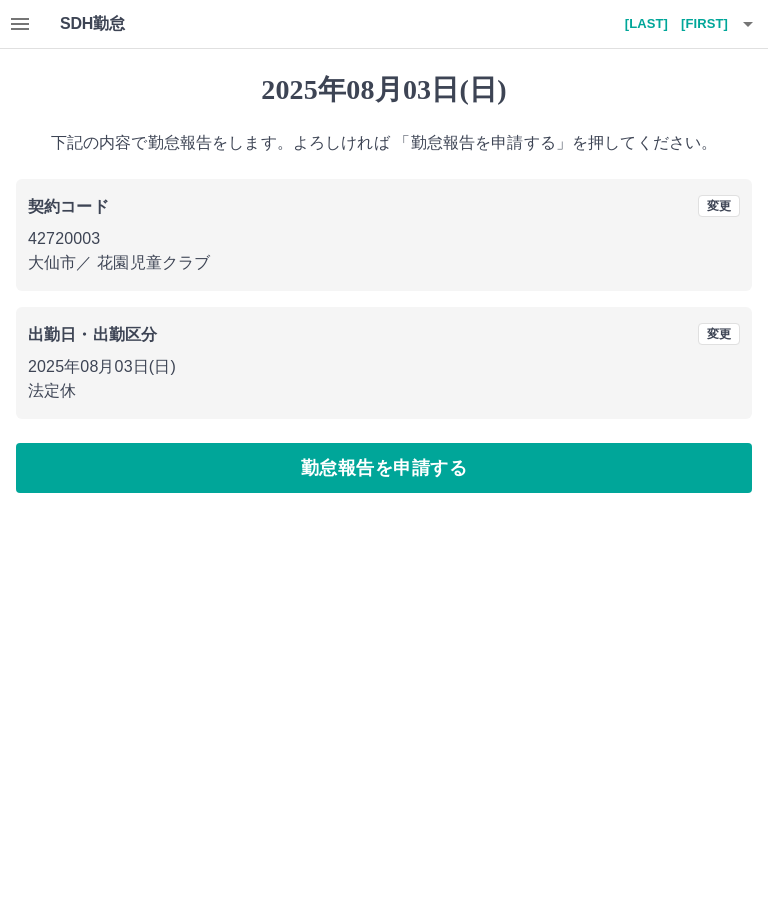 click on "勤怠報告を申請する" at bounding box center (384, 468) 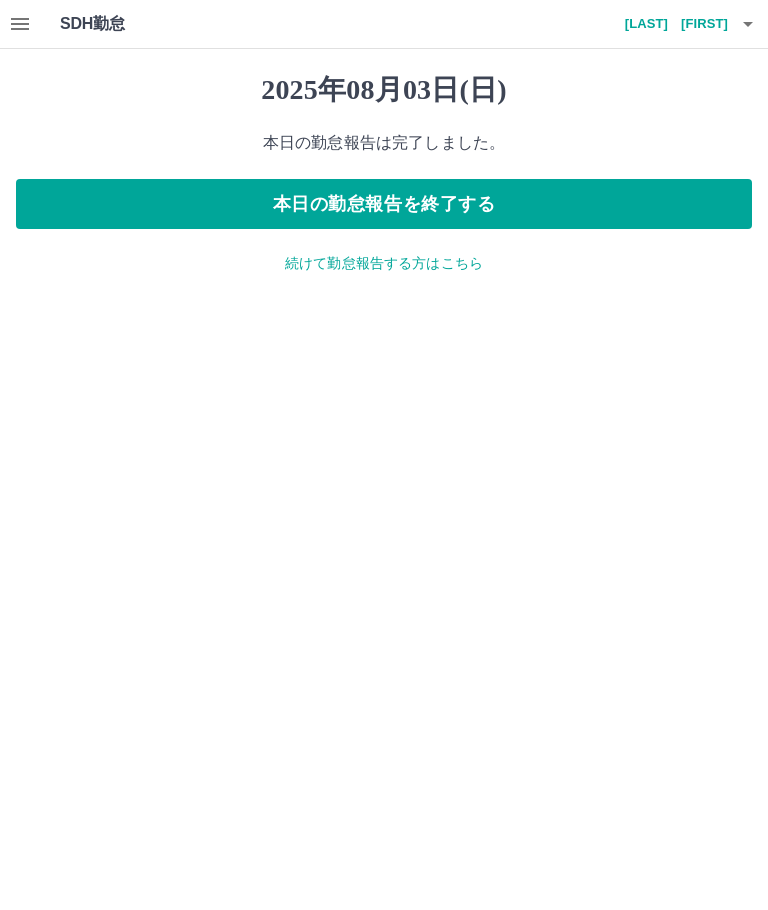 click on "本日の勤怠報告を終了する" at bounding box center [384, 204] 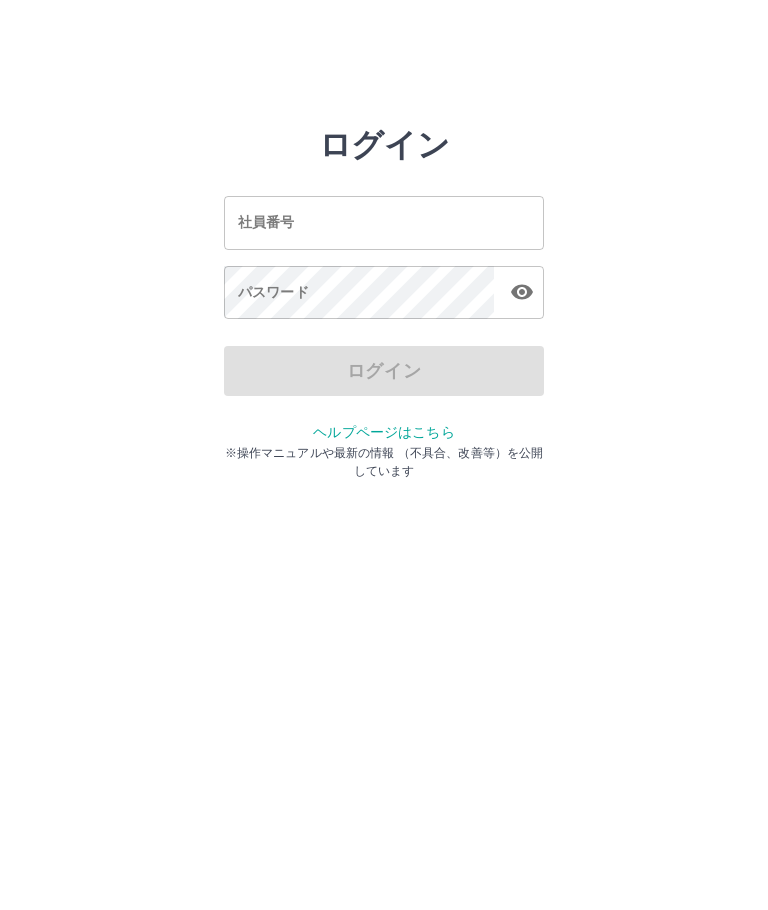 scroll, scrollTop: 0, scrollLeft: 0, axis: both 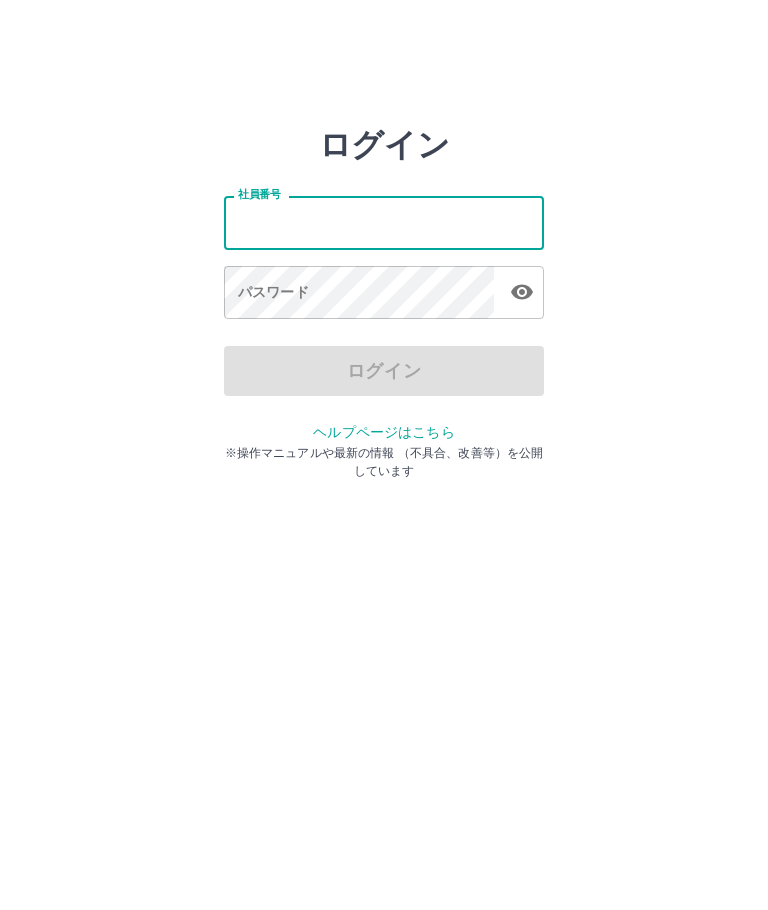 type on "*******" 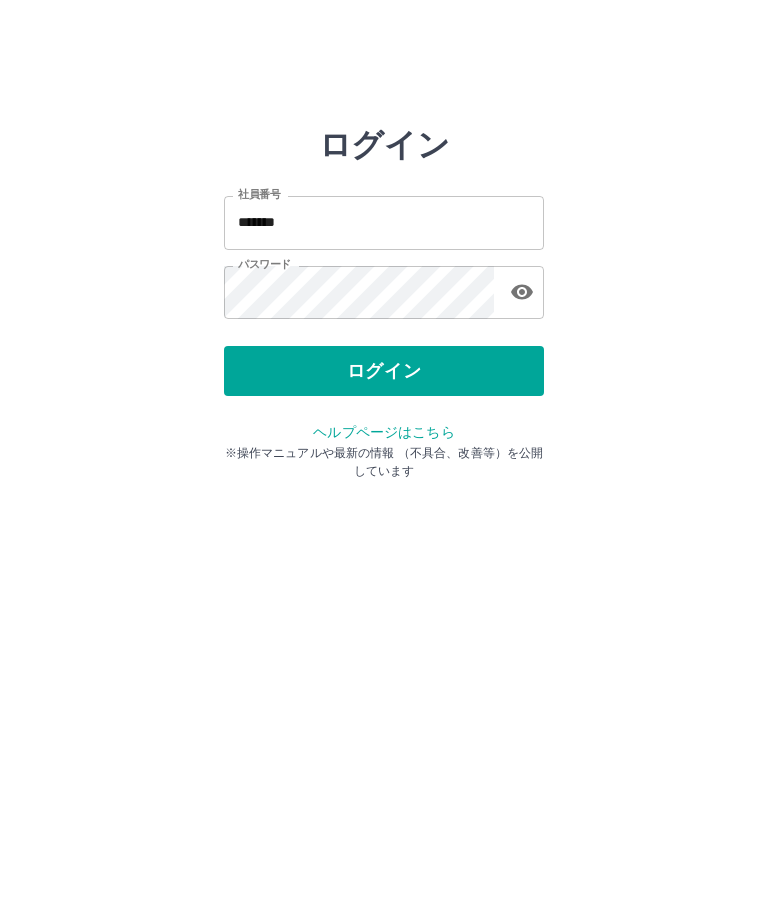 click on "ログイン" at bounding box center [384, 371] 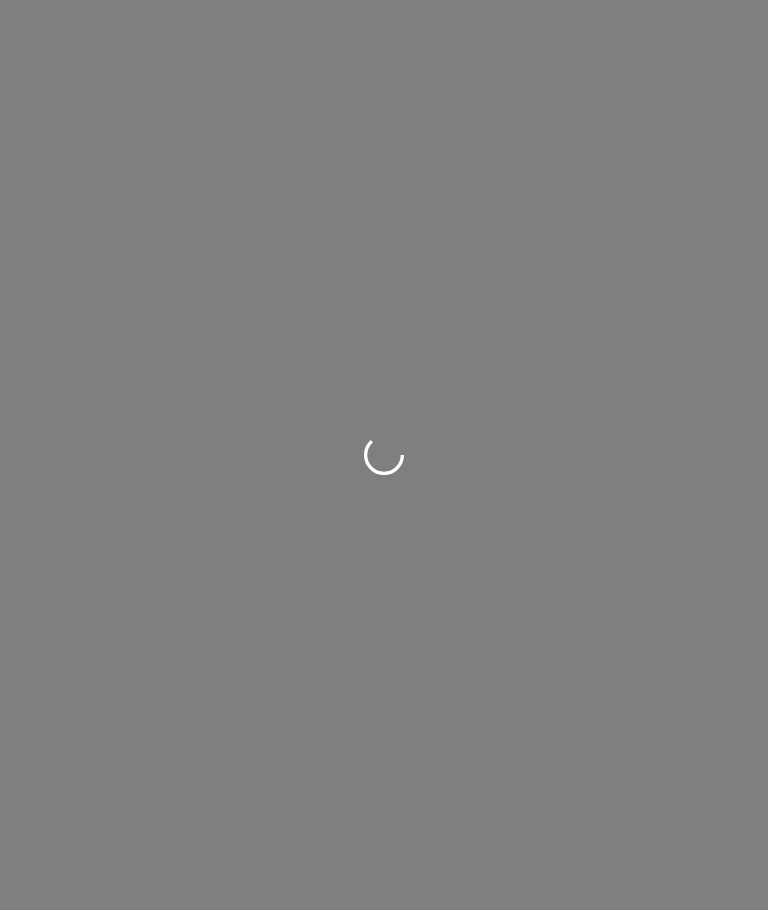 scroll, scrollTop: 0, scrollLeft: 0, axis: both 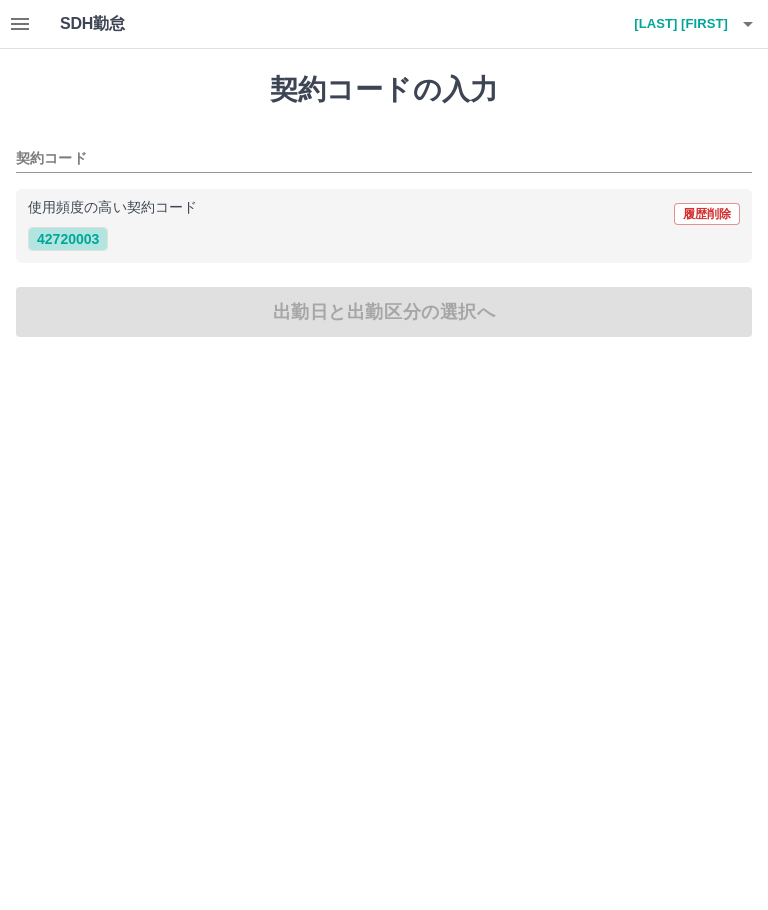 click on "42720003" at bounding box center [68, 239] 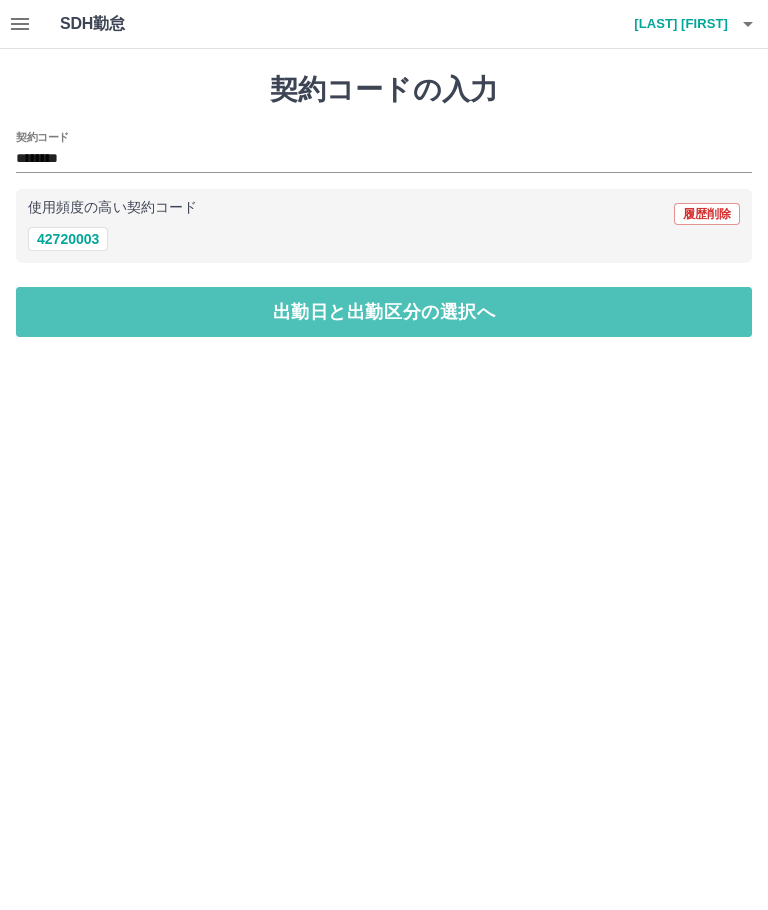 click on "出勤日と出勤区分の選択へ" at bounding box center (384, 312) 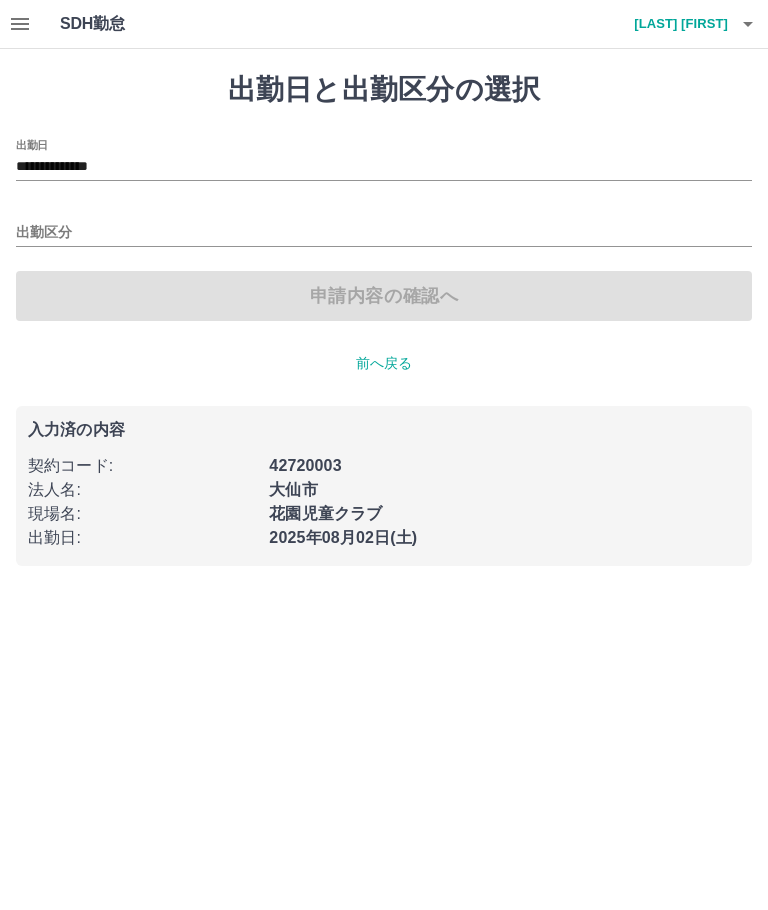 click on "**********" at bounding box center (384, 167) 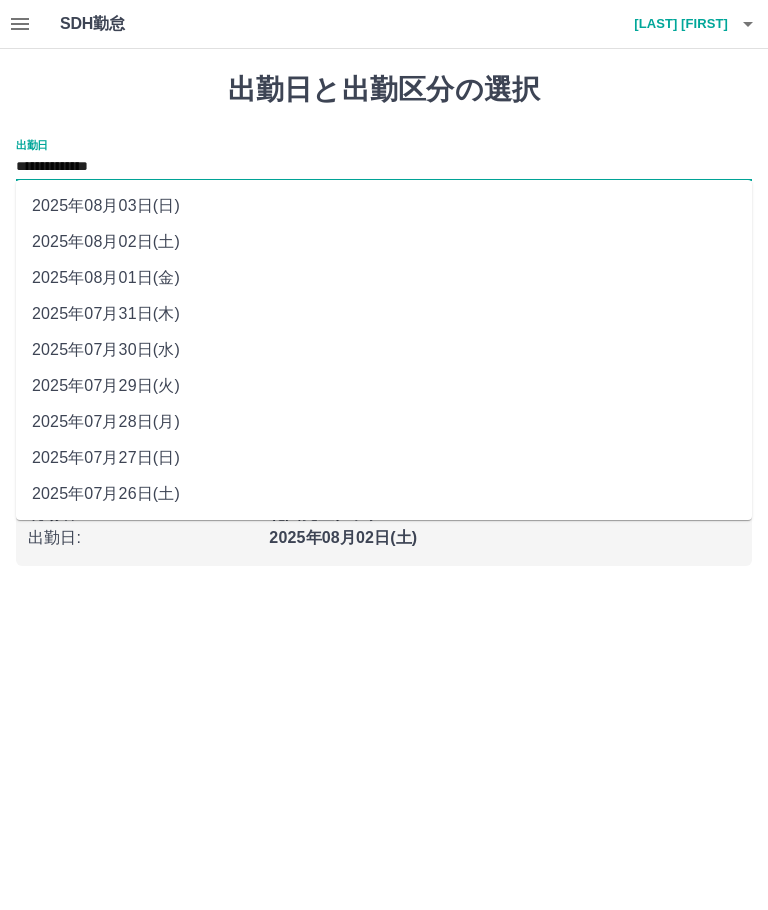 click on "2025年08月01日(金)" at bounding box center (384, 278) 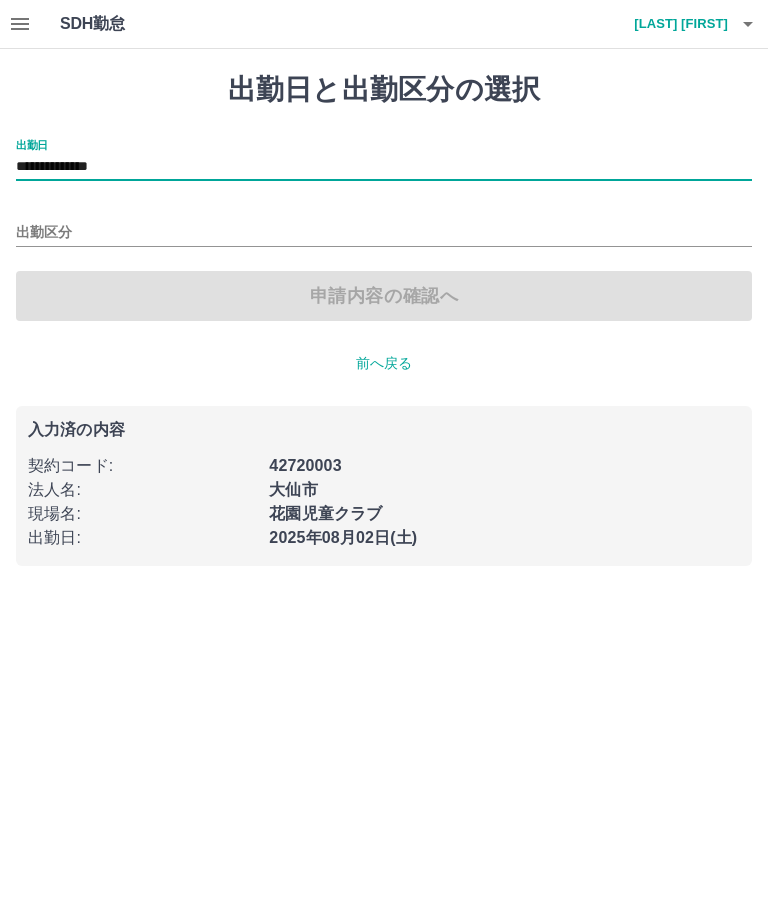click on "出勤区分" at bounding box center [384, 233] 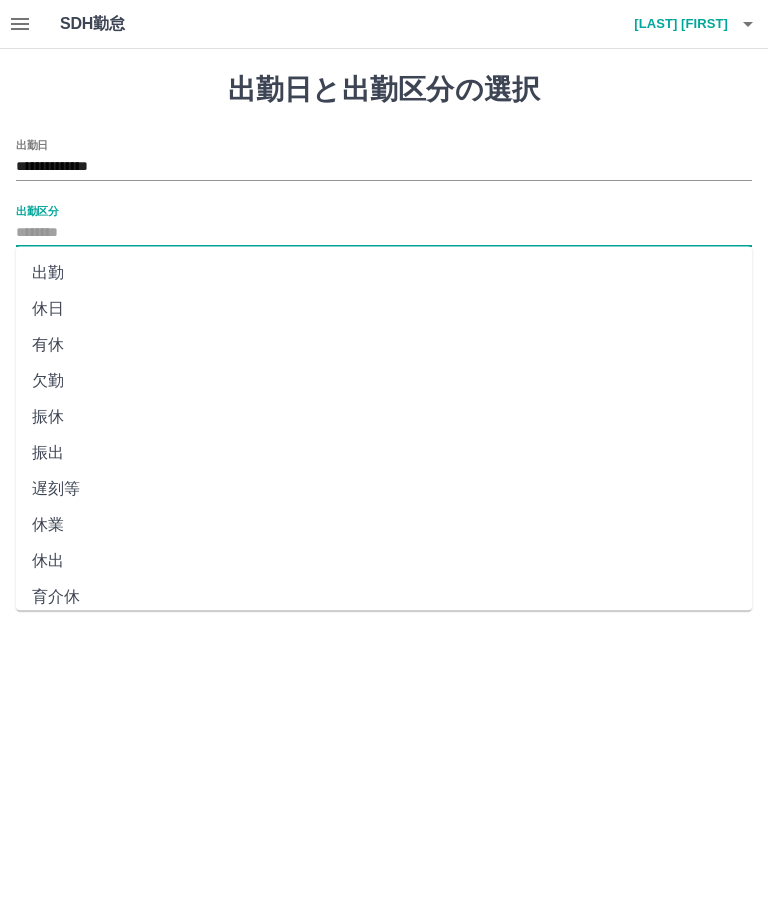 click on "休日" at bounding box center [384, 309] 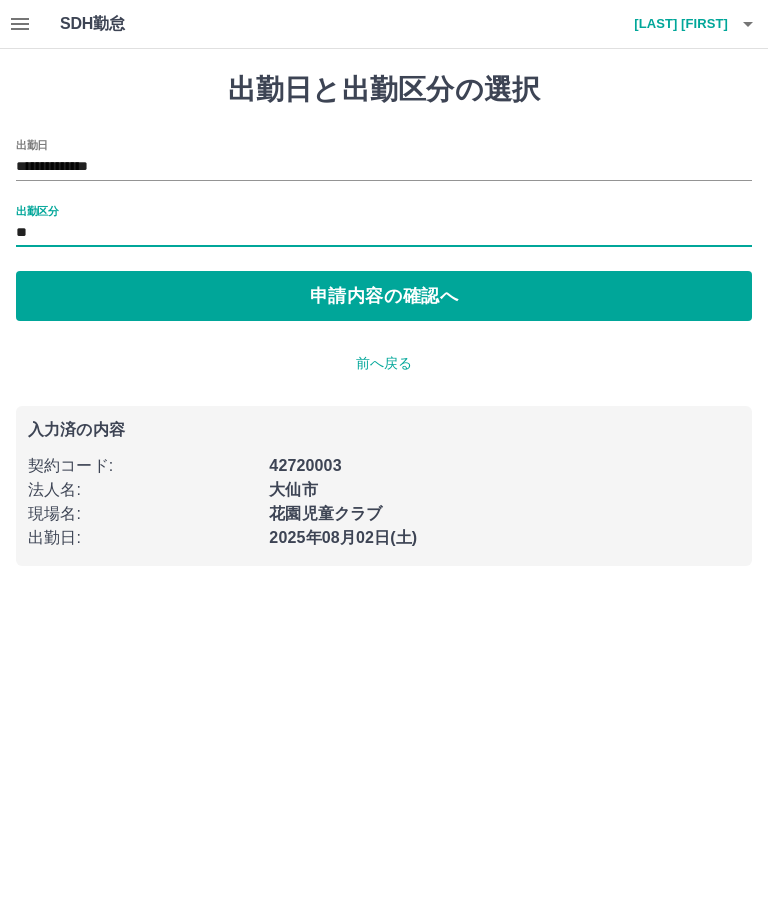 click on "申請内容の確認へ" at bounding box center [384, 296] 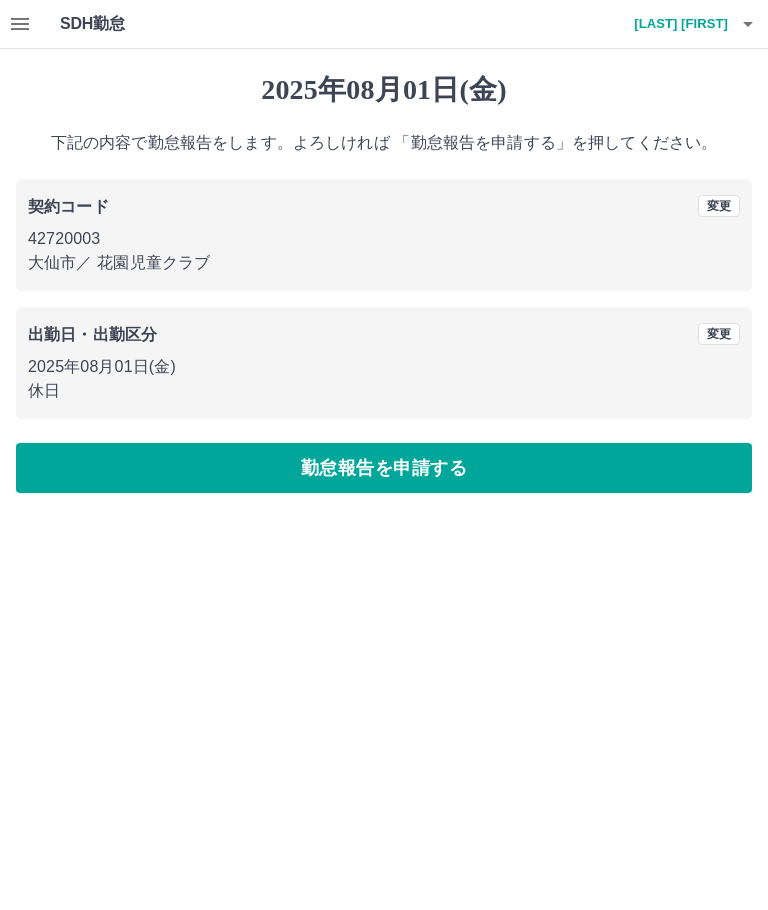 click on "勤怠報告を申請する" at bounding box center (384, 468) 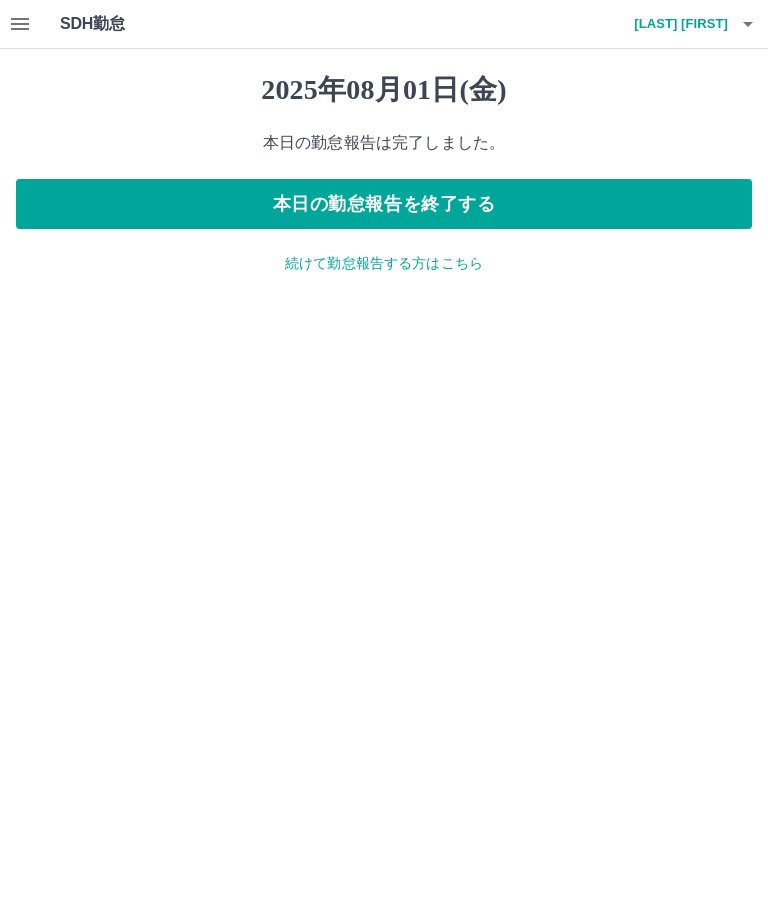 click on "続けて勤怠報告する方はこちら" at bounding box center [384, 263] 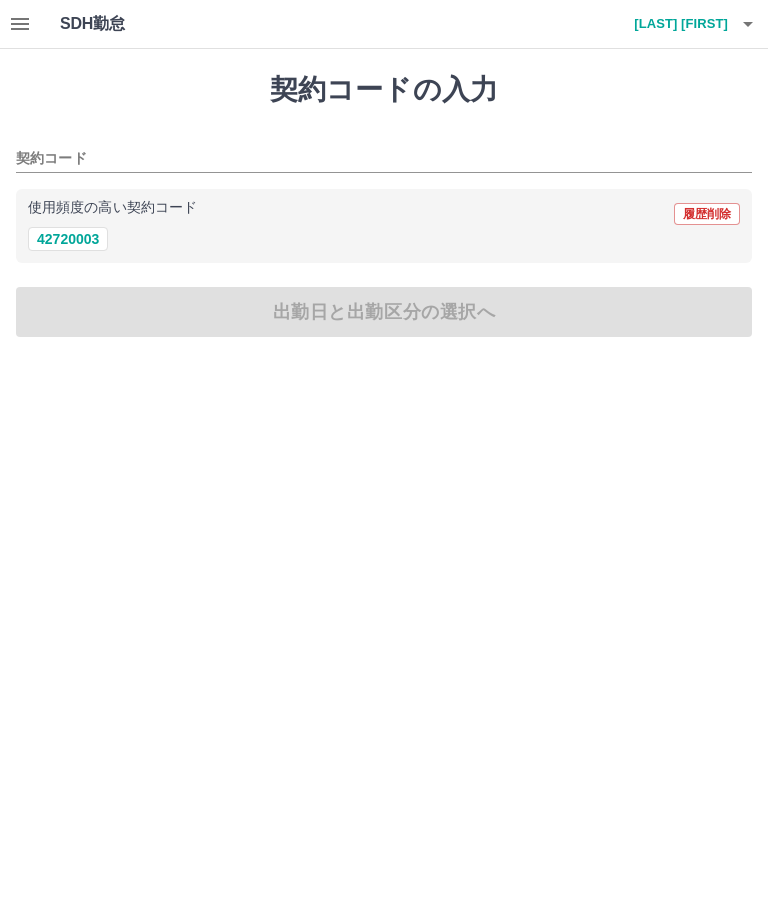 click on "42720003" at bounding box center (68, 239) 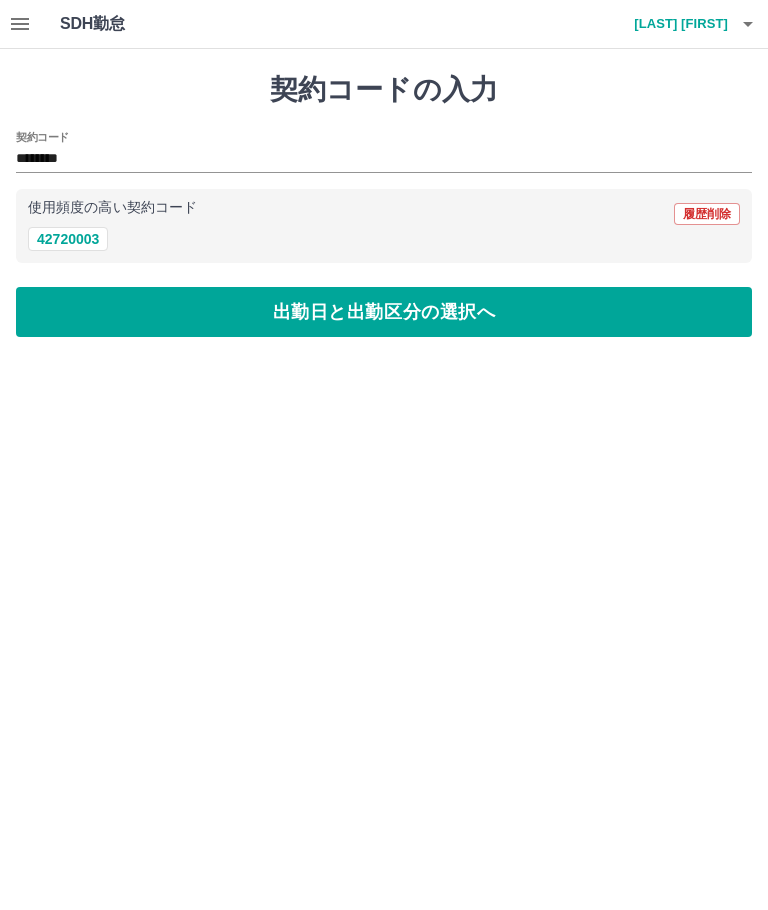 click on "出勤日と出勤区分の選択へ" at bounding box center (384, 312) 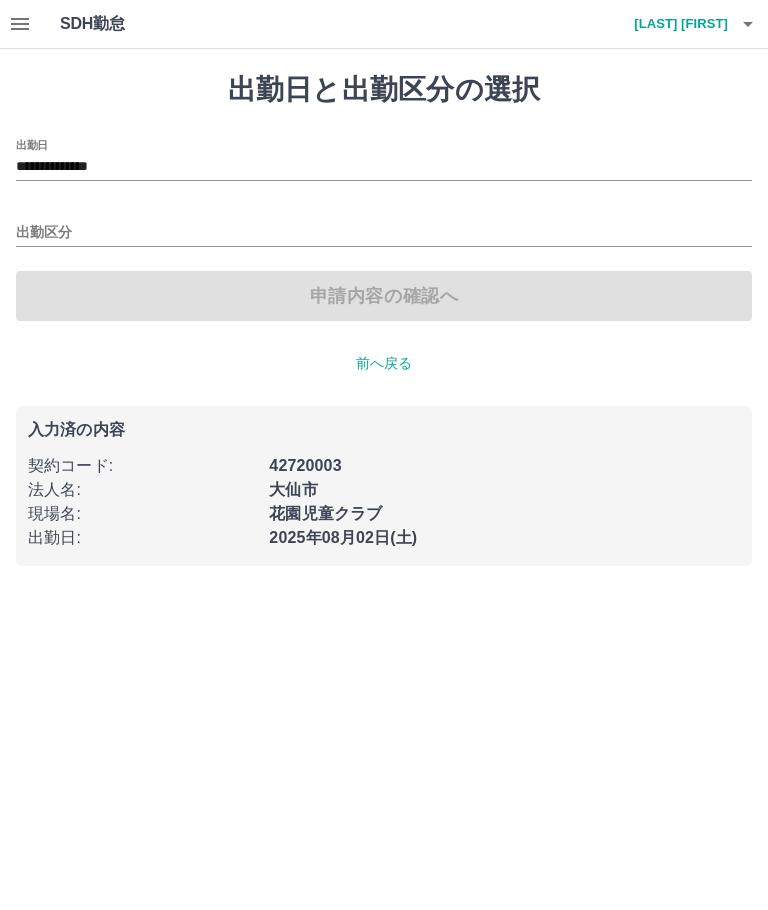 click on "**********" at bounding box center (384, 167) 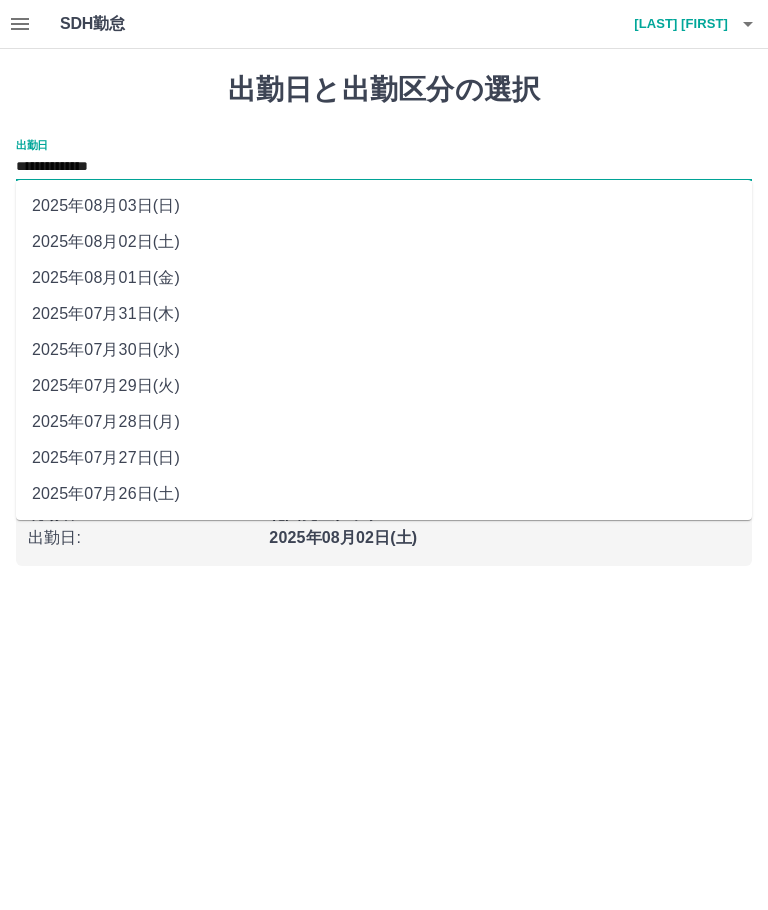 click on "2025年08月02日(土)" at bounding box center (384, 242) 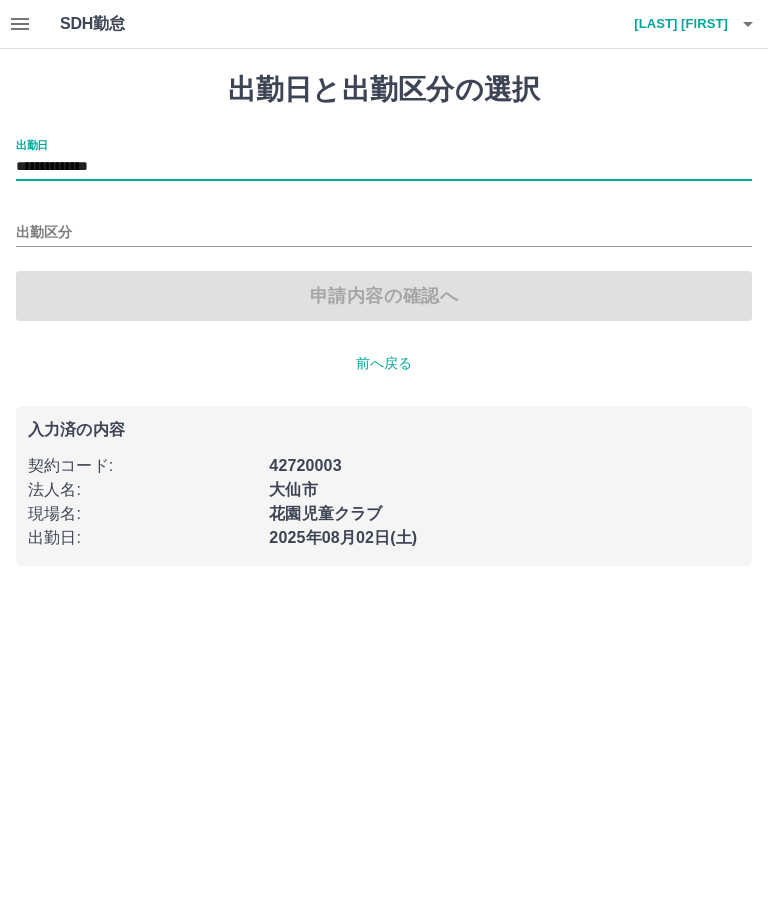 click on "出勤区分" at bounding box center [384, 233] 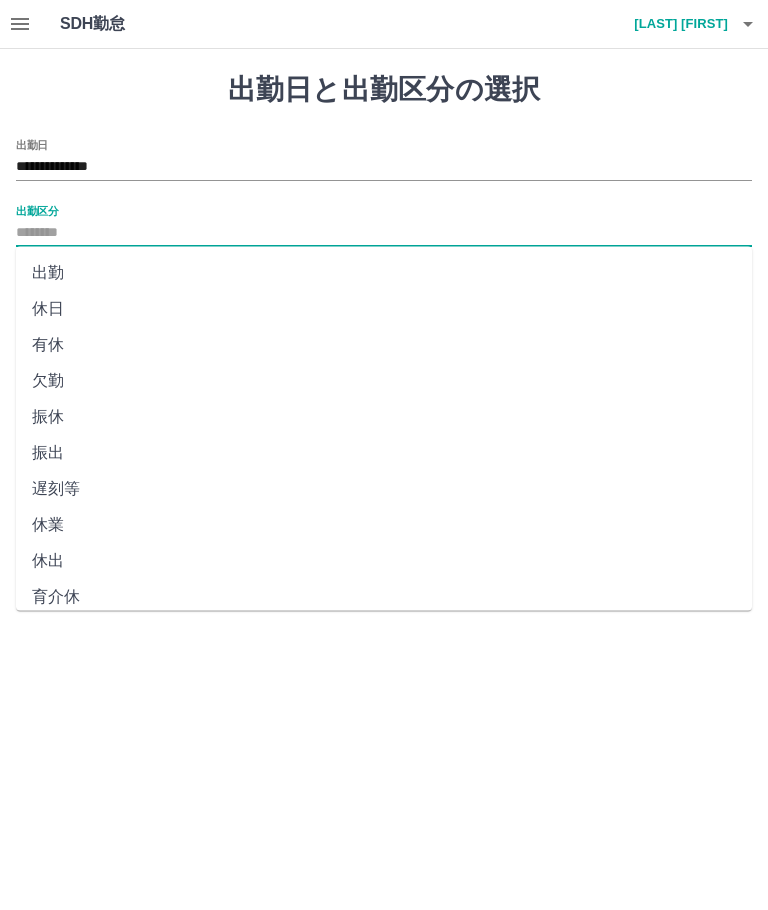 click on "出勤" at bounding box center [384, 273] 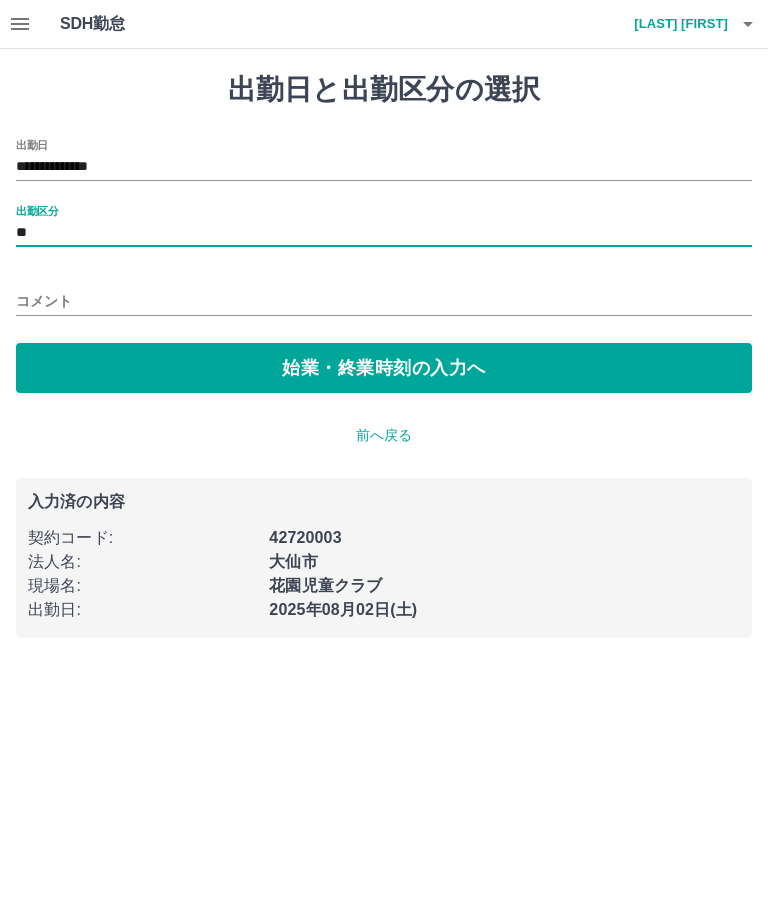 click on "始業・終業時刻の入力へ" at bounding box center (384, 368) 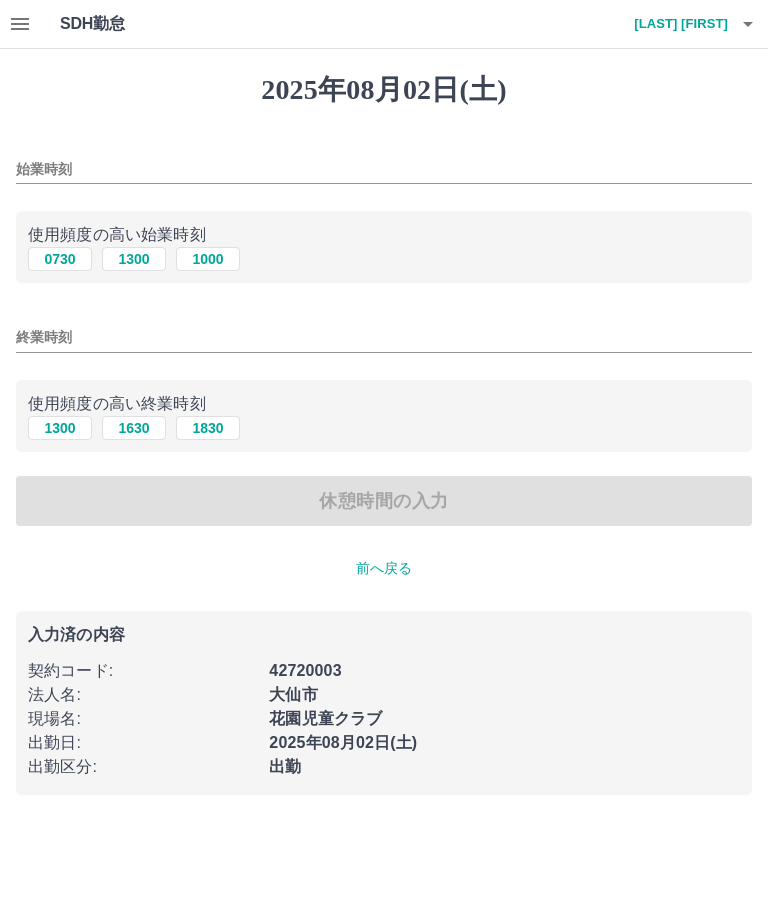 click on "0730" at bounding box center [60, 259] 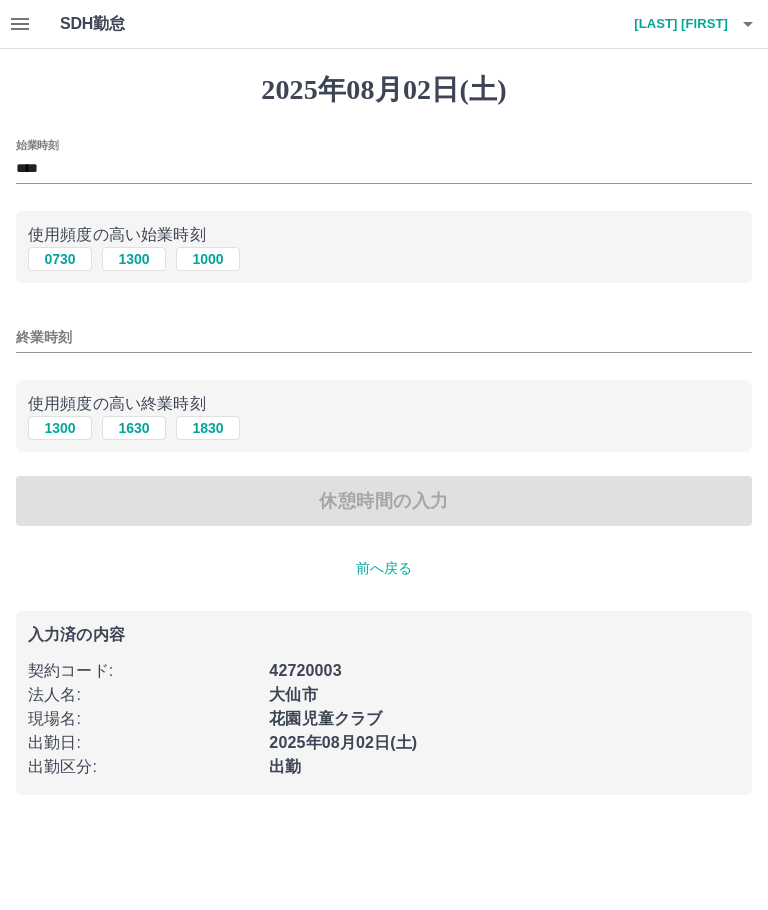 click on "1300" at bounding box center (60, 428) 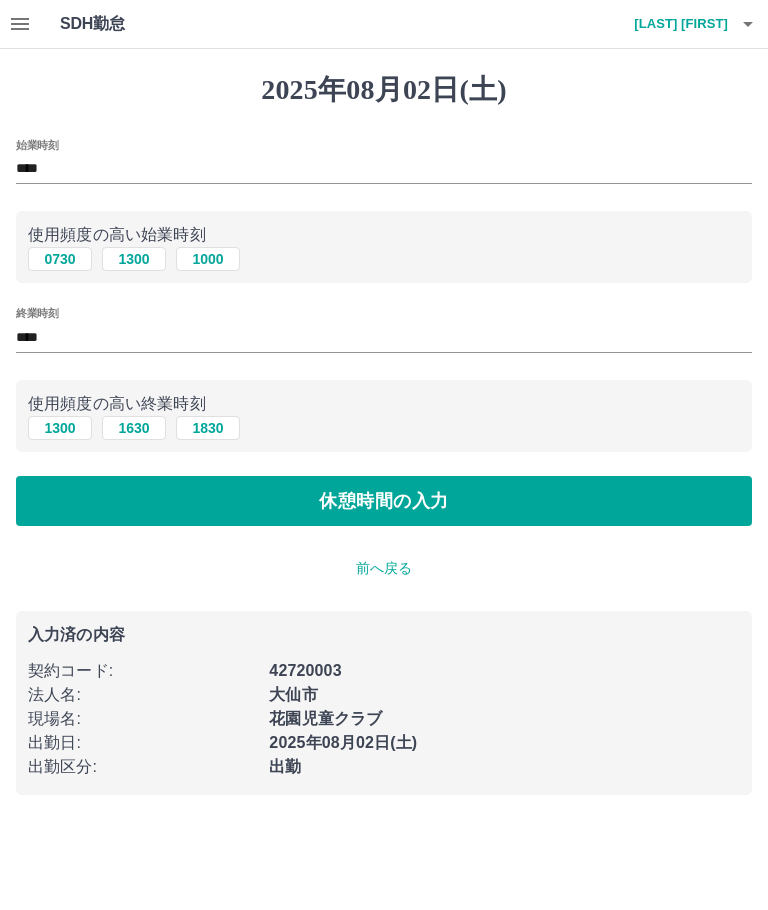 click on "休憩時間の入力" at bounding box center (384, 501) 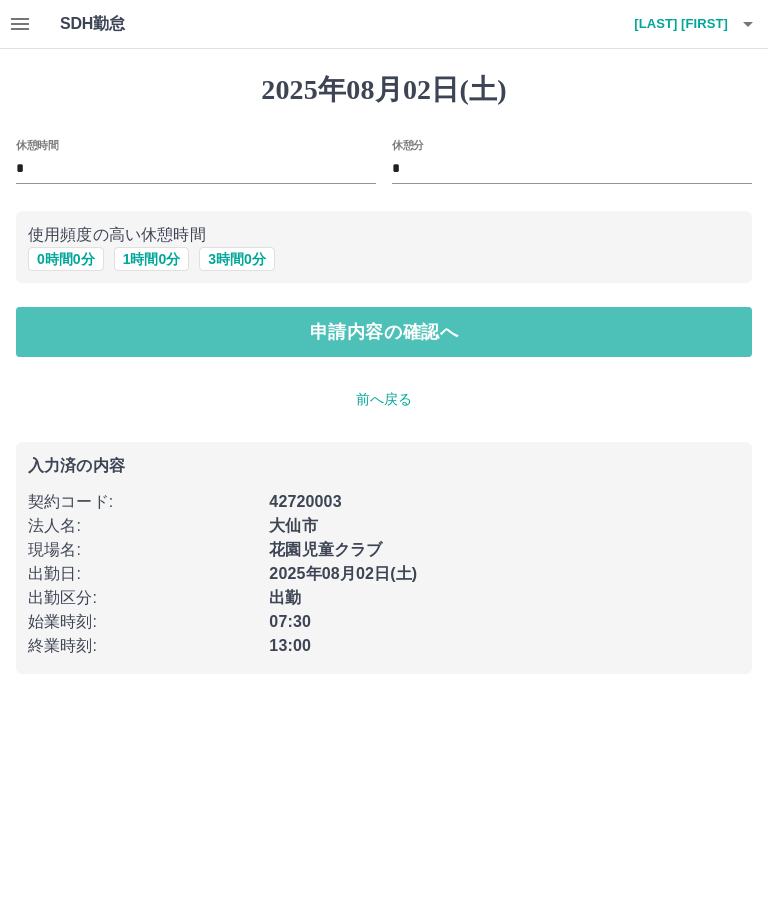 click on "申請内容の確認へ" at bounding box center (384, 332) 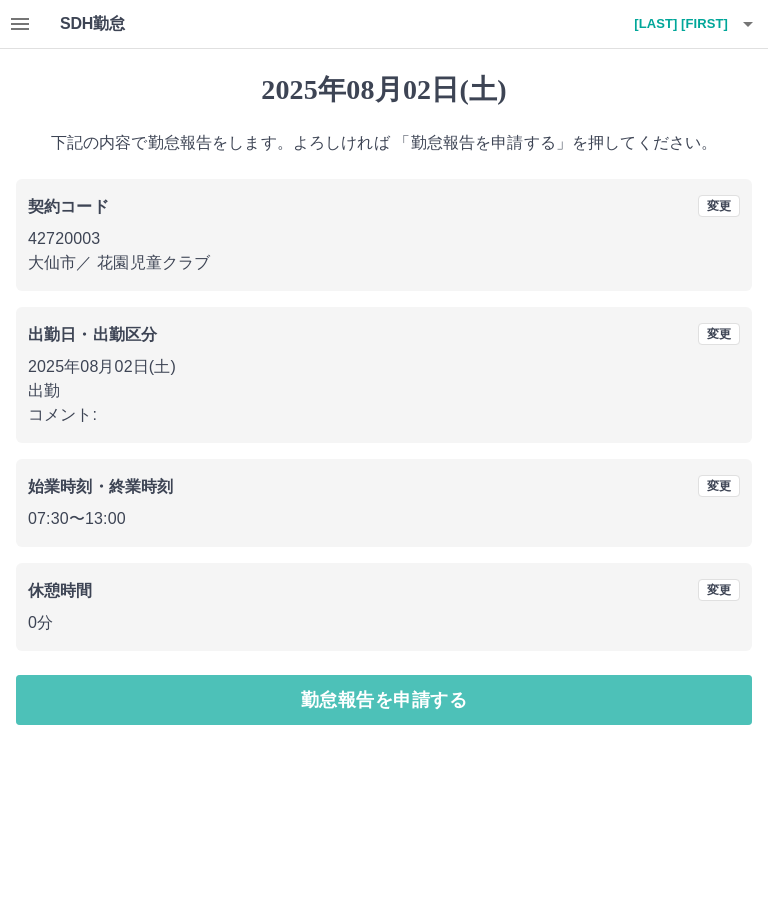 click on "勤怠報告を申請する" at bounding box center [384, 700] 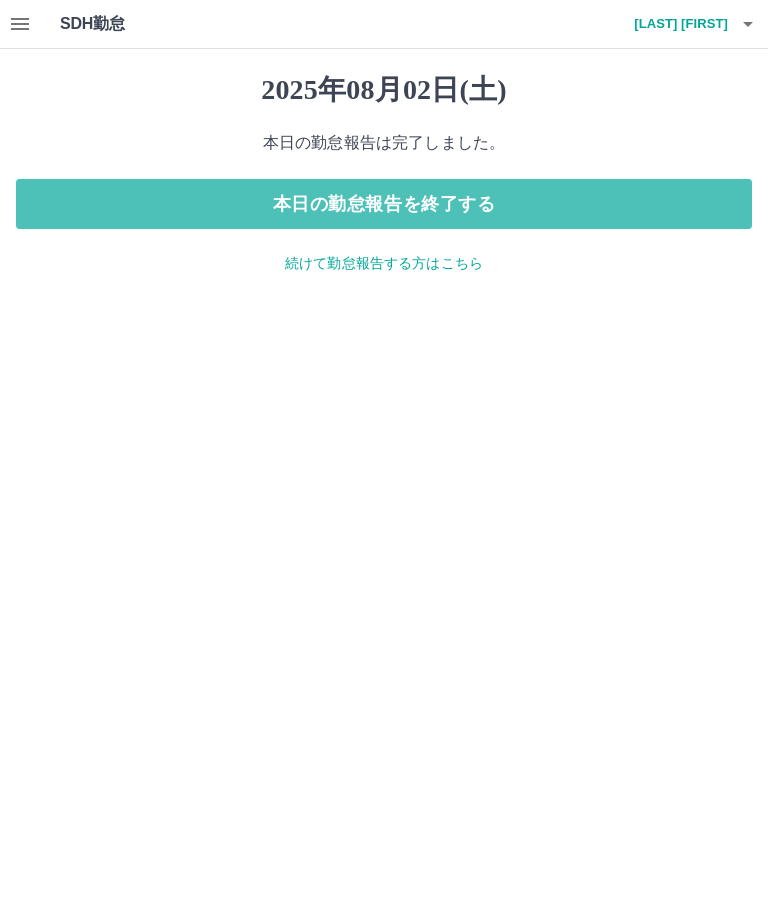 click on "本日の勤怠報告を終了する" at bounding box center (384, 204) 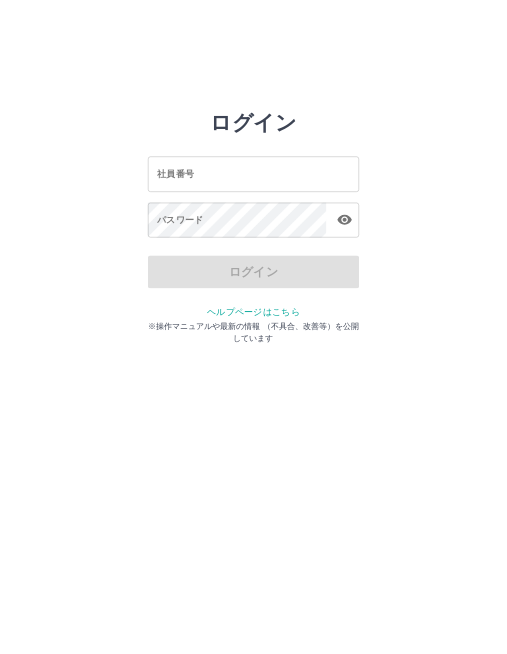 scroll, scrollTop: 0, scrollLeft: 0, axis: both 